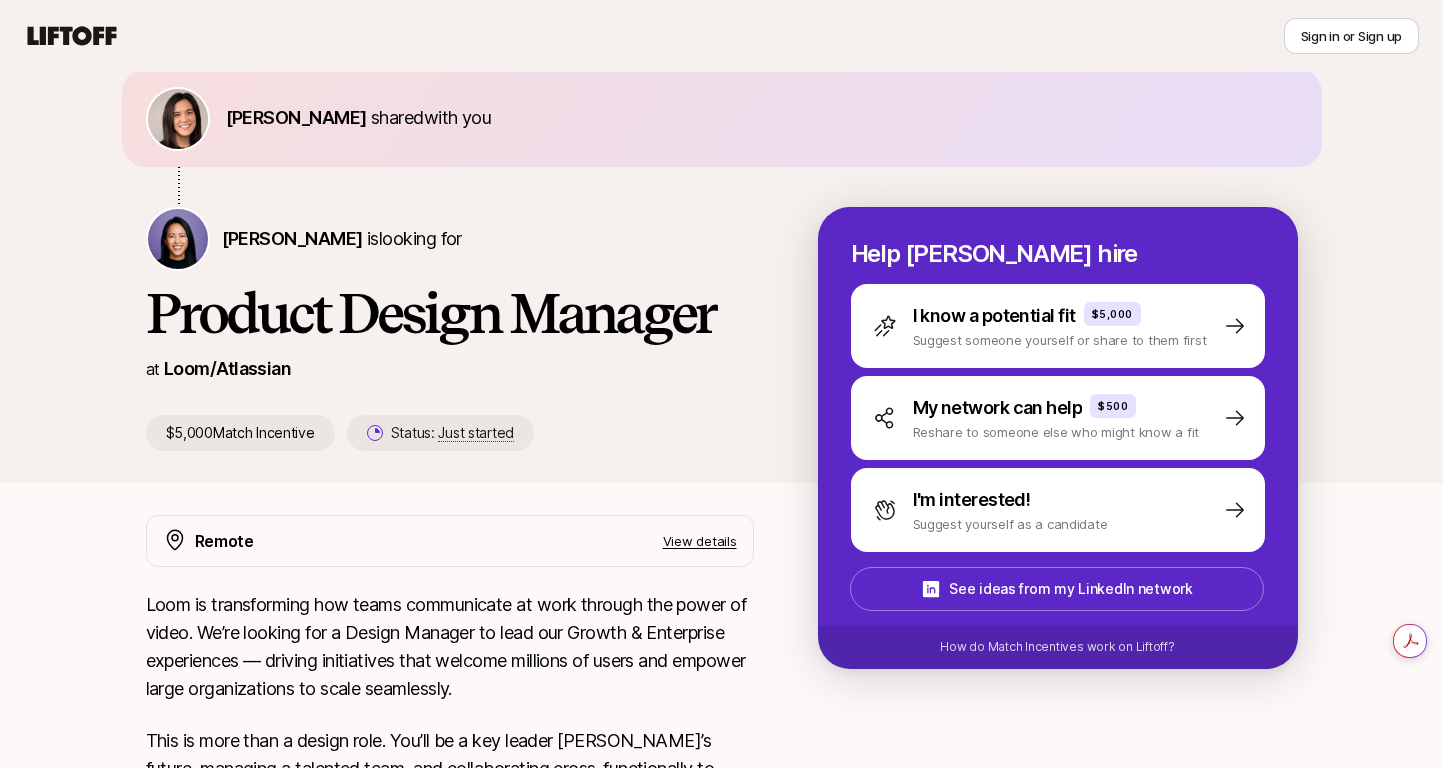 scroll, scrollTop: 478, scrollLeft: 0, axis: vertical 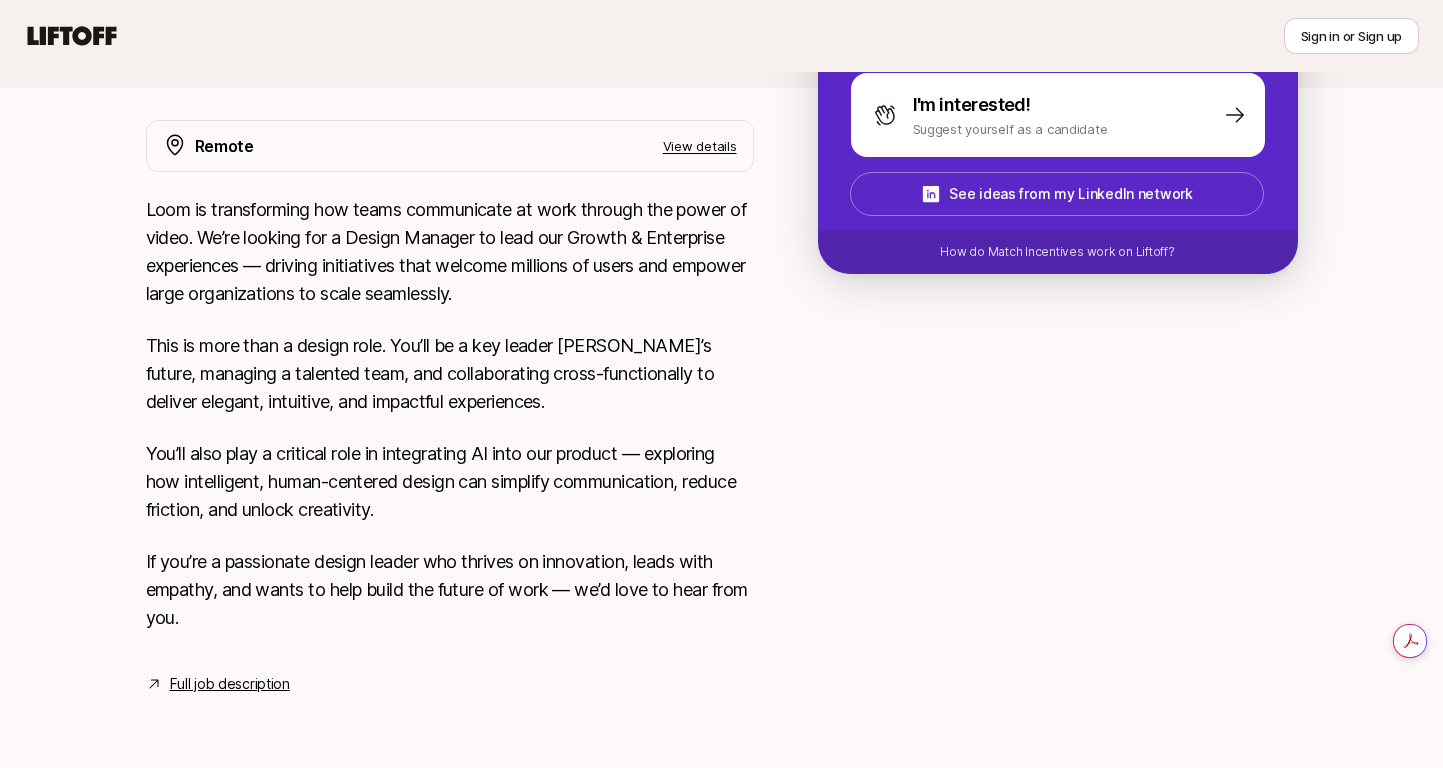 click on "Full job description" at bounding box center (230, 684) 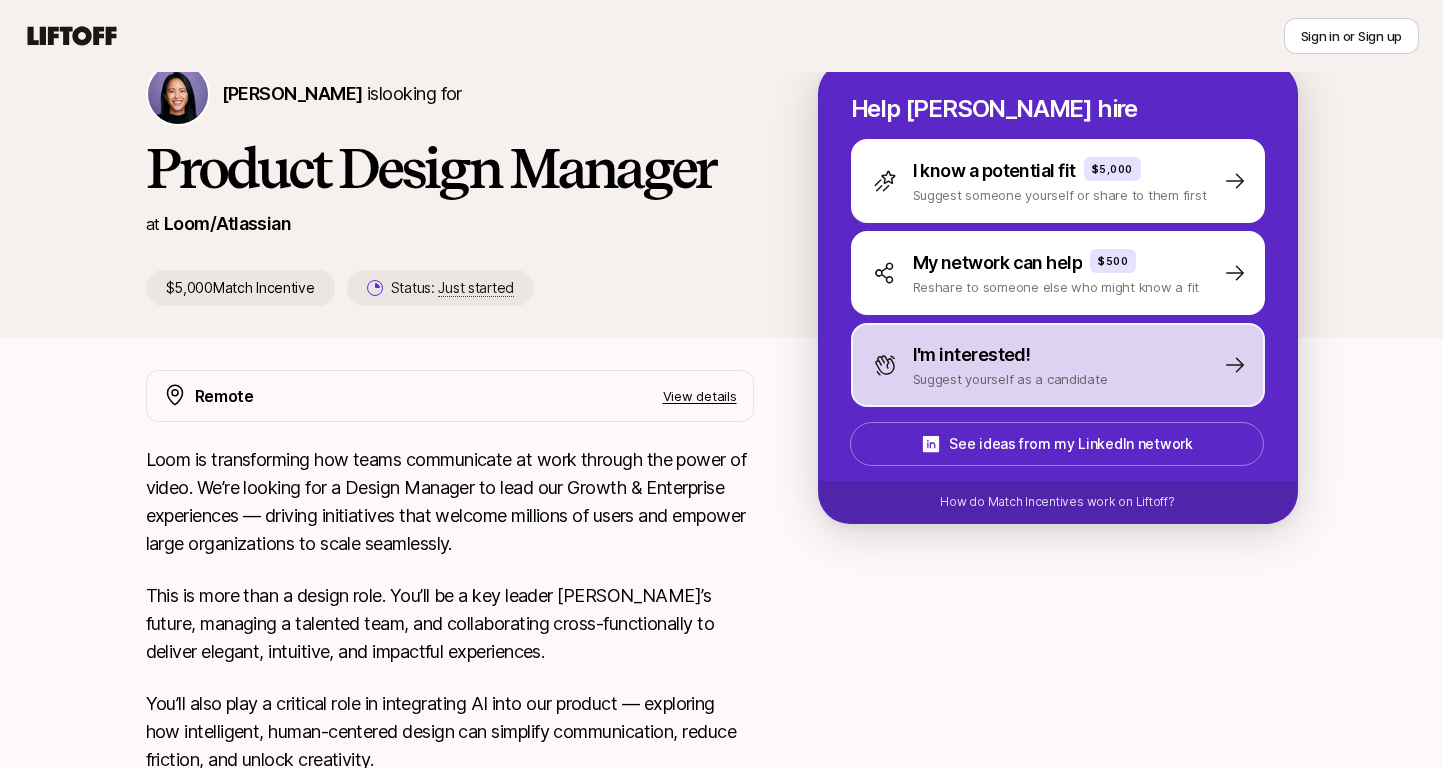 scroll, scrollTop: 144, scrollLeft: 0, axis: vertical 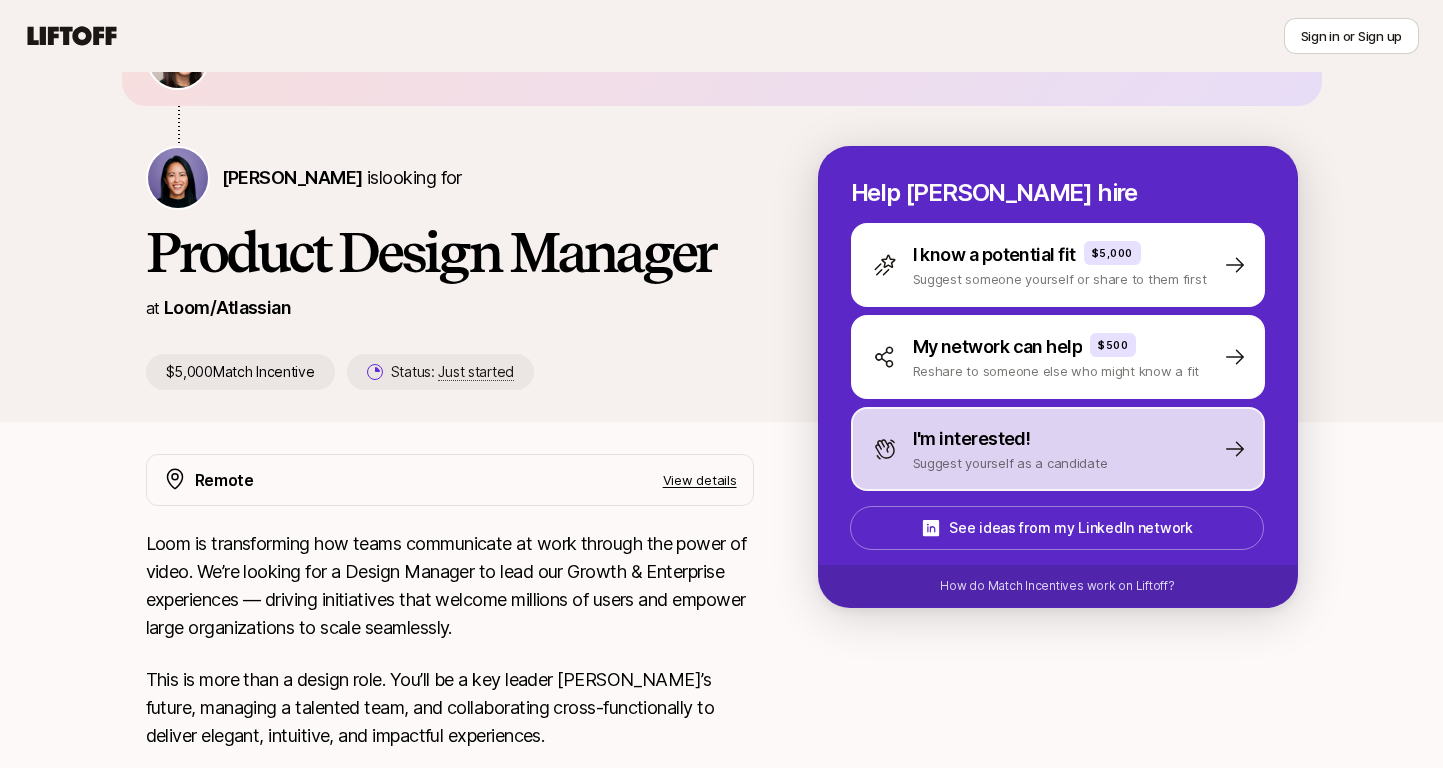 click on "Suggest yourself as a candidate" at bounding box center [1010, 463] 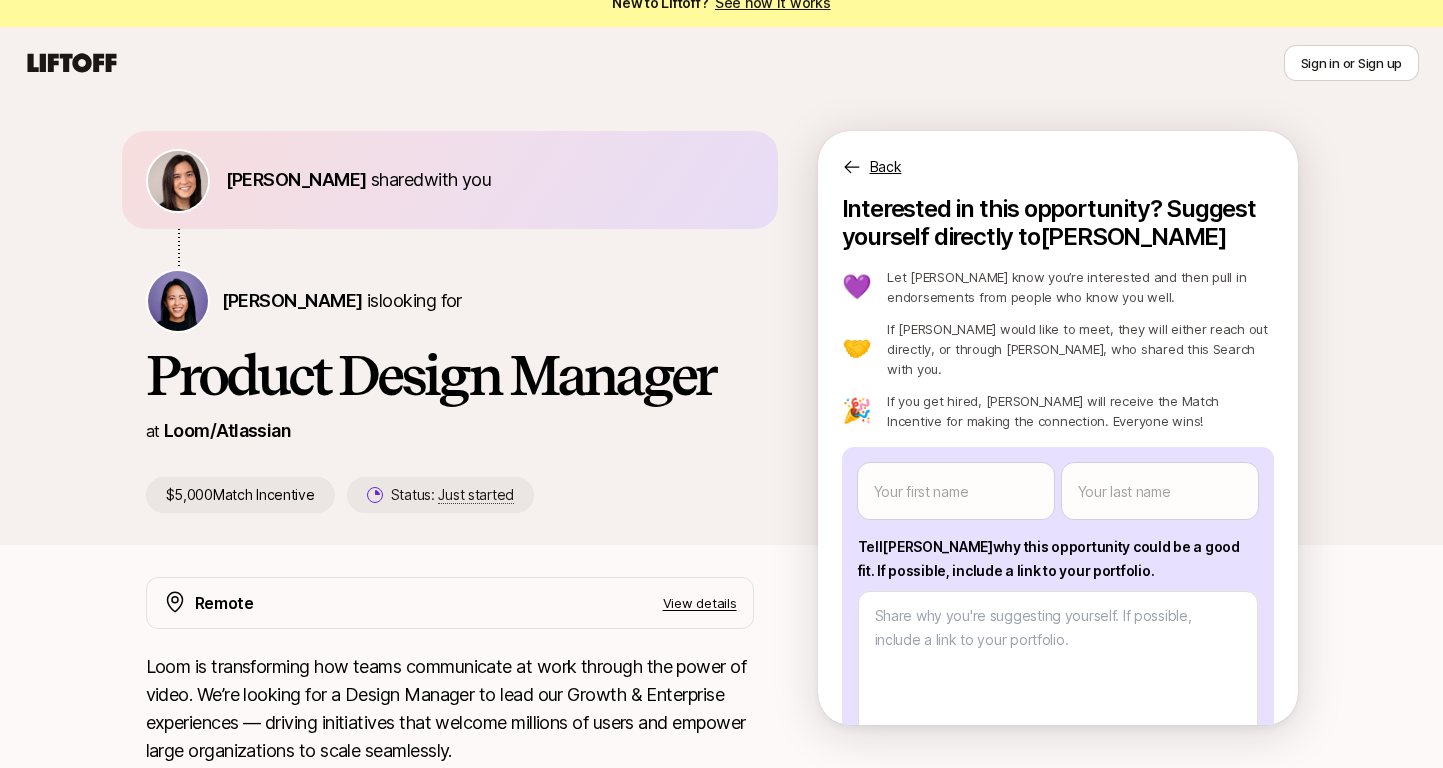 scroll, scrollTop: 19, scrollLeft: 0, axis: vertical 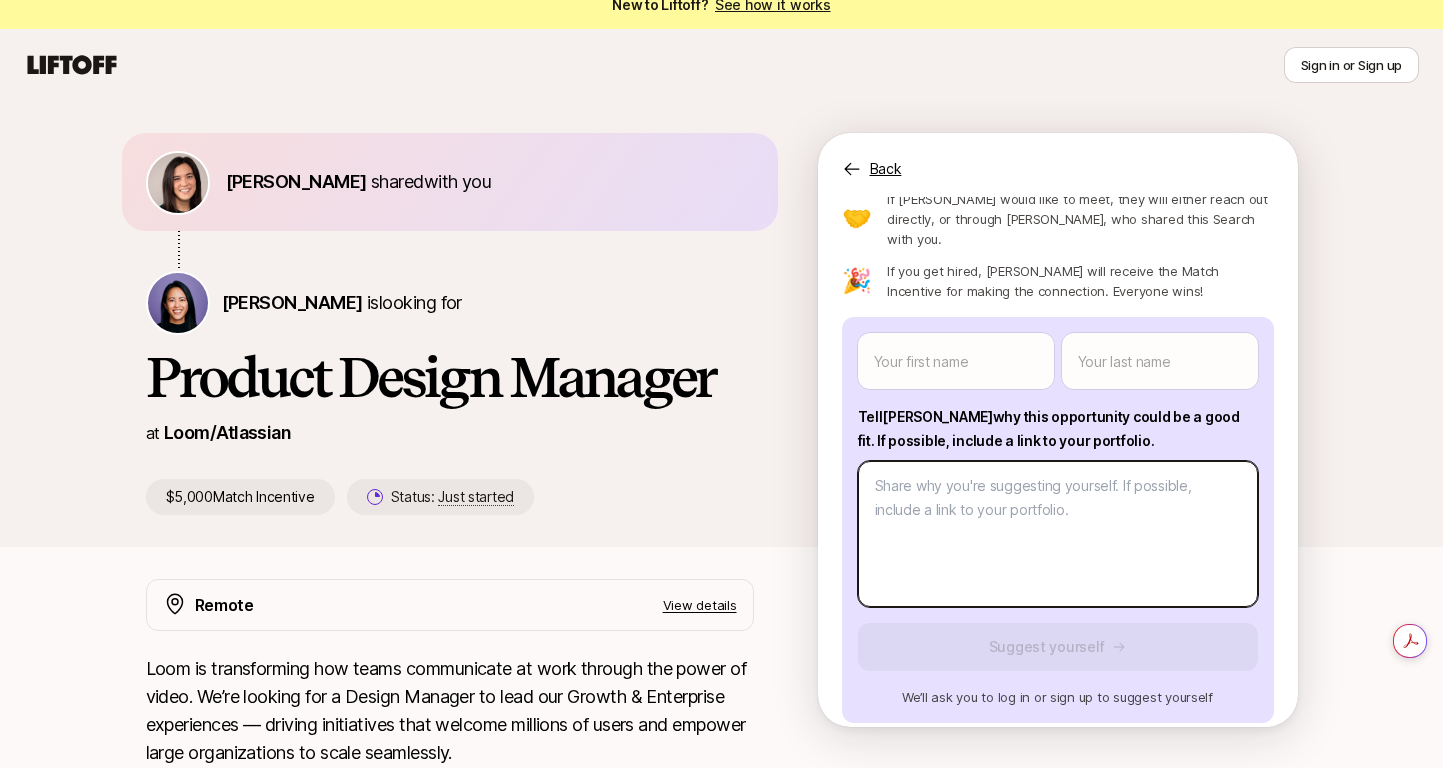 click on "New to Liftoff?   See how it works Sign in or Sign up Sign in or Sign up [PERSON_NAME]   shared  with you [PERSON_NAME]   is  looking for Product Design Manager at Loom/Atlassian $5,000  Match Incentive Status:   Just started Back Interested in this opportunity? Suggest yourself directly to  [PERSON_NAME] 💜 Let [PERSON_NAME] know you’re interested and then pull in endorsements from people who know you well. 🤝 If [PERSON_NAME] would like to meet, they will either reach out directly, or through [PERSON_NAME], who shared this Search with you. 🎉 If you get hired, [PERSON_NAME] will receive the Match Incentive for making the connection. Everyone wins! Your first name   Your last name   Tell  [PERSON_NAME]  why this opportunity could be a good fit . If possible, include a link to your portfolio. Suggest yourself We’ll ask you to log in or sign up to suggest yourself Remote View details
Full job description Help [PERSON_NAME] hire I know a potential fit $5,000 Suggest someone yourself or share to them first $500 x" at bounding box center (721, 365) 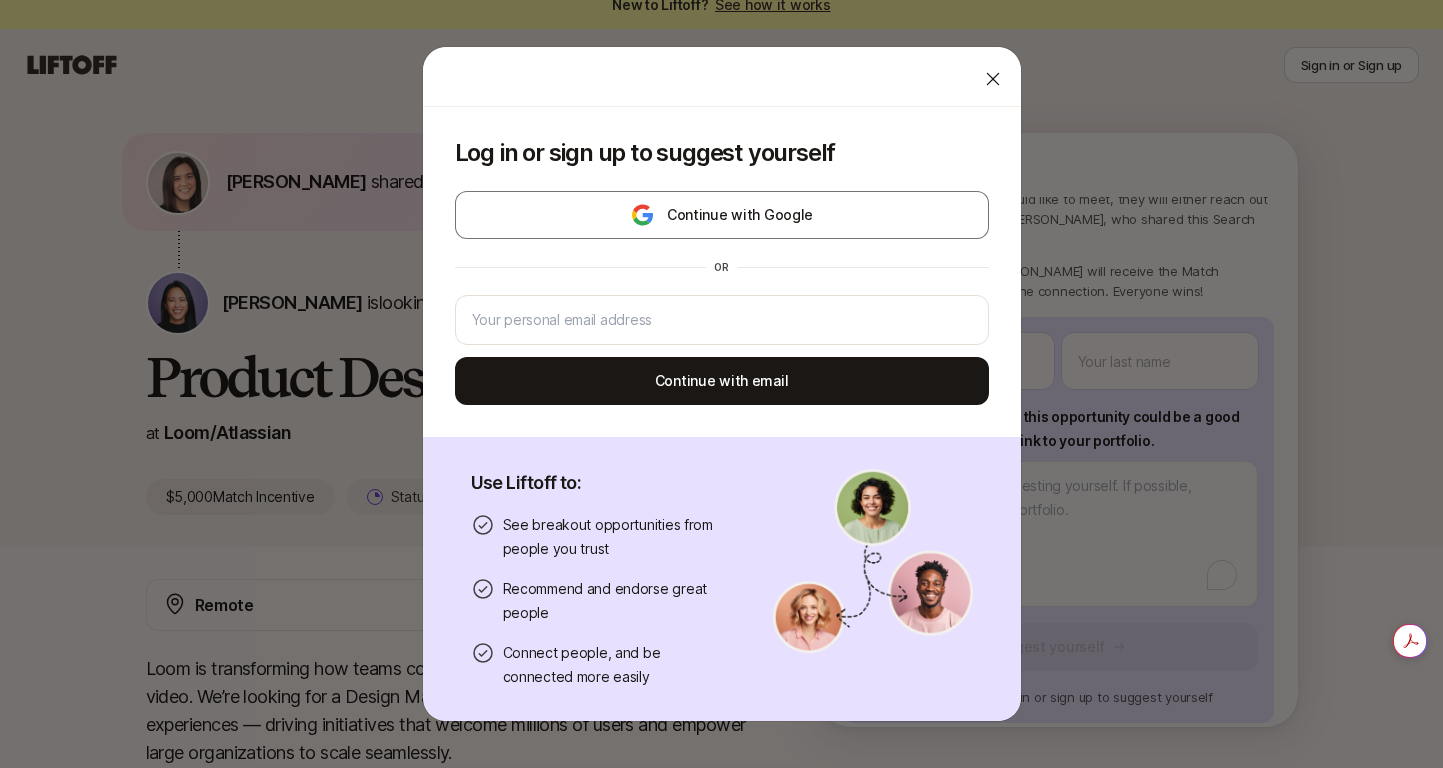 click 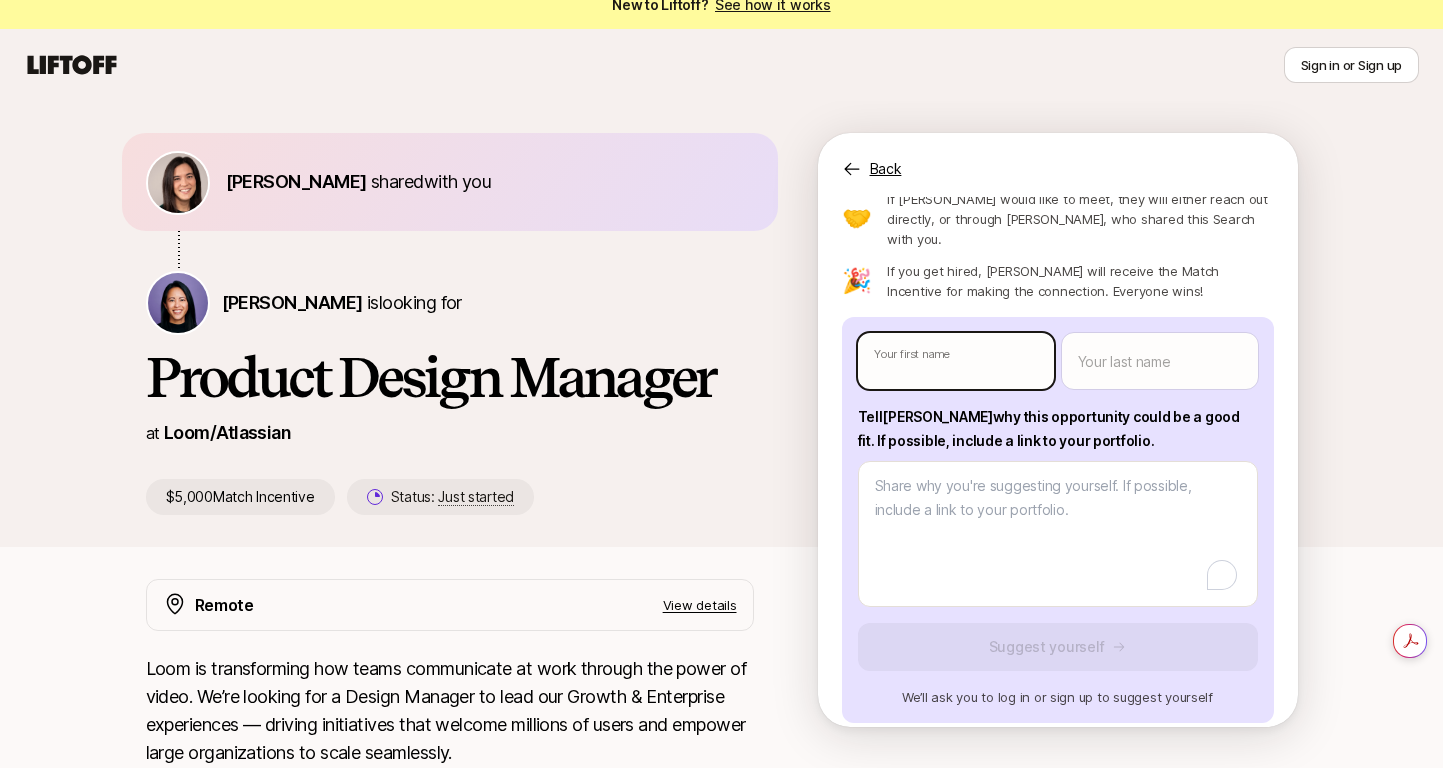 type on "x" 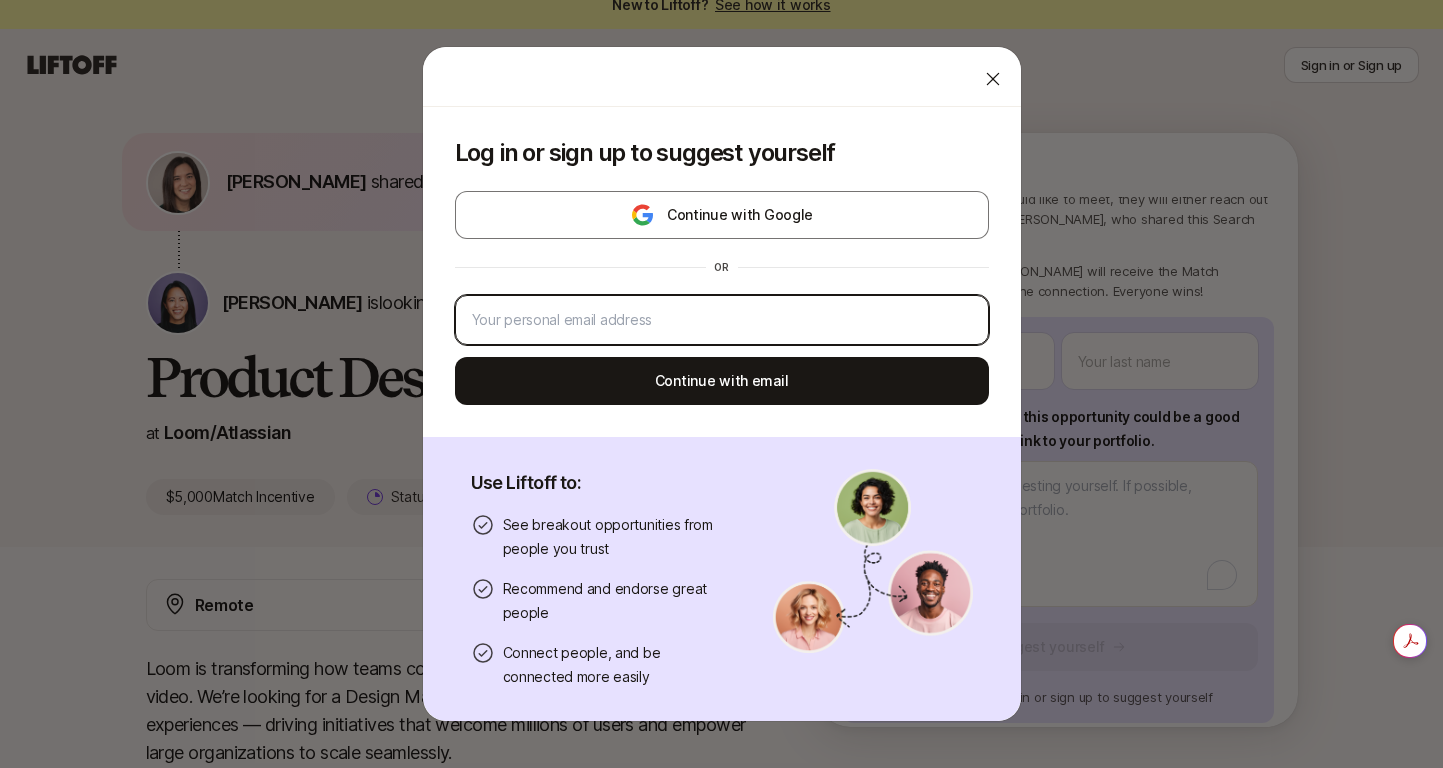 click at bounding box center (722, 320) 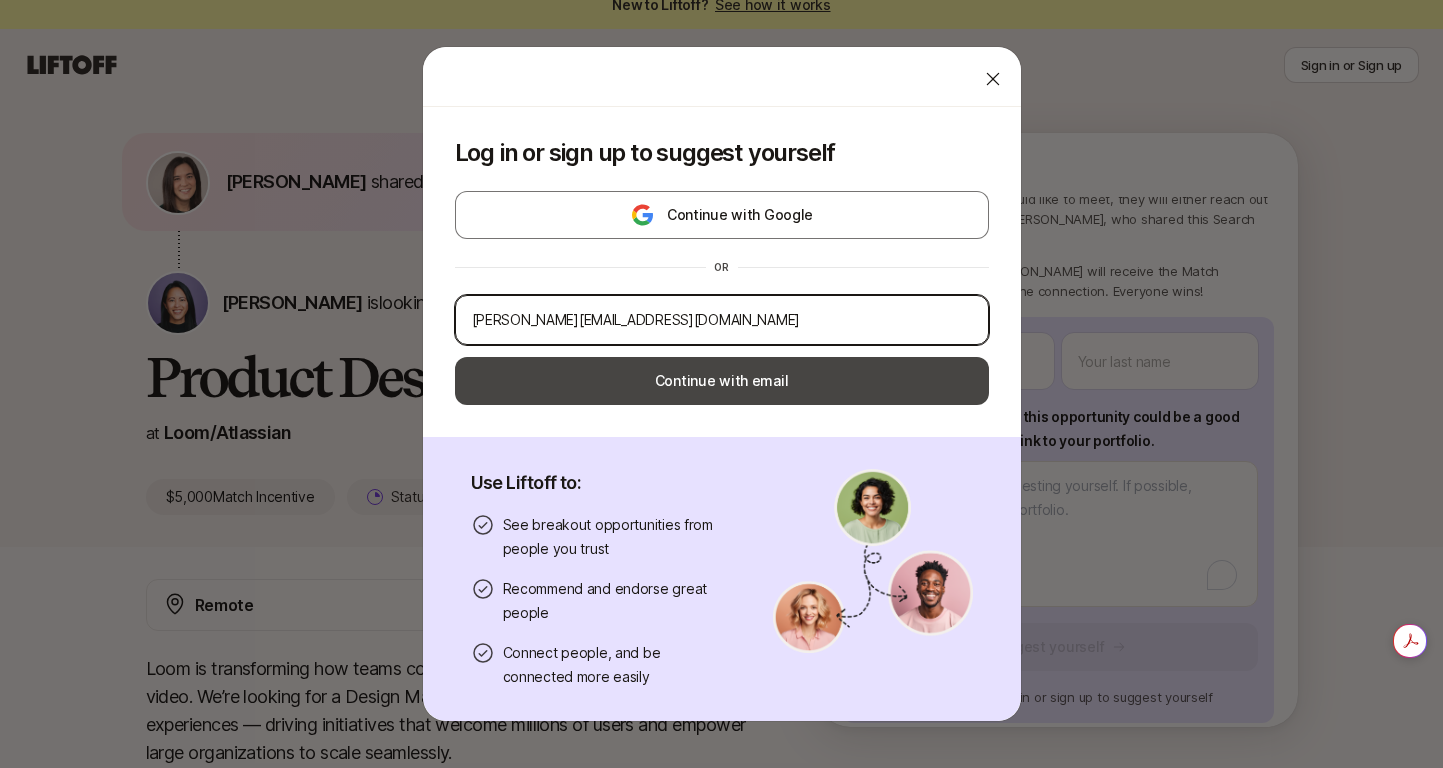 type on "[PERSON_NAME][EMAIL_ADDRESS][DOMAIN_NAME]" 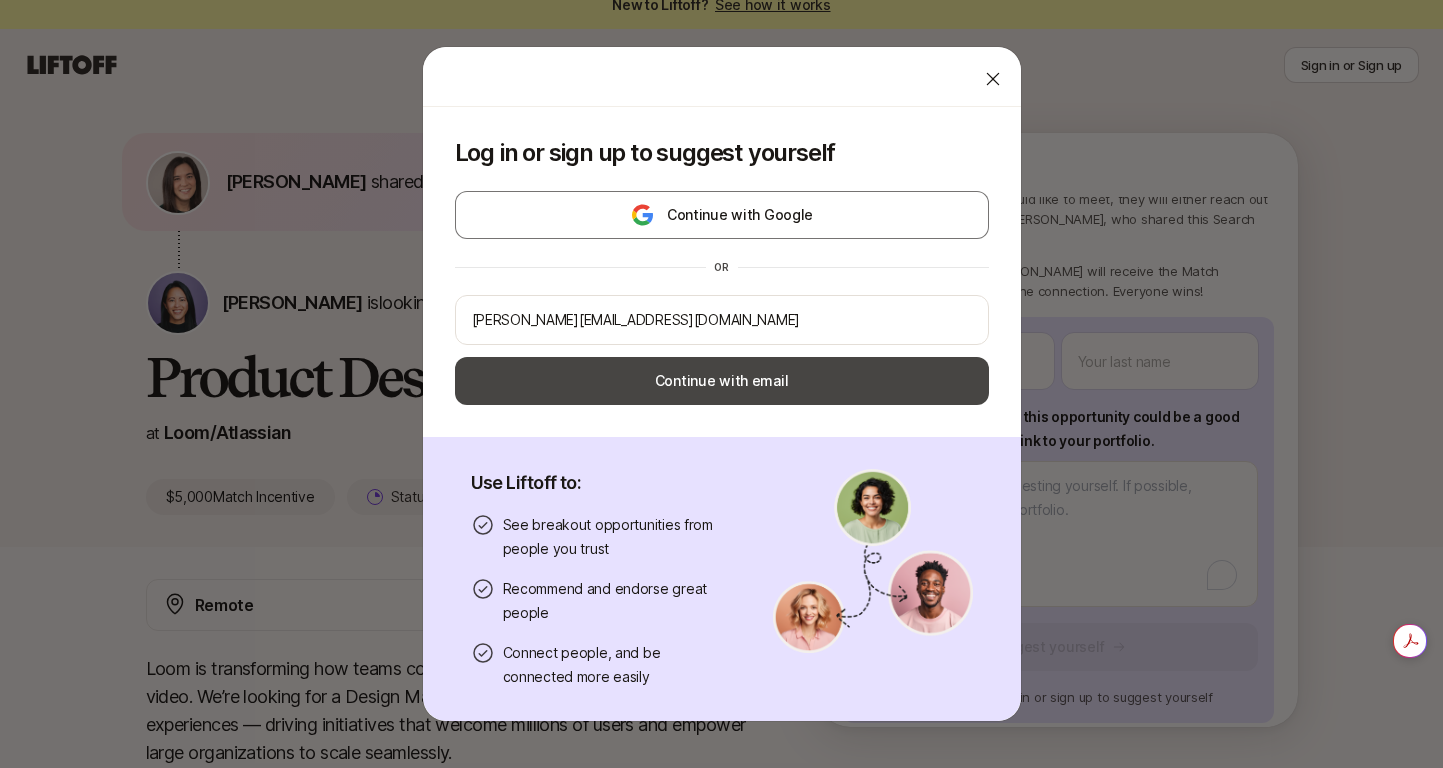 click on "Continue with email" at bounding box center [722, 381] 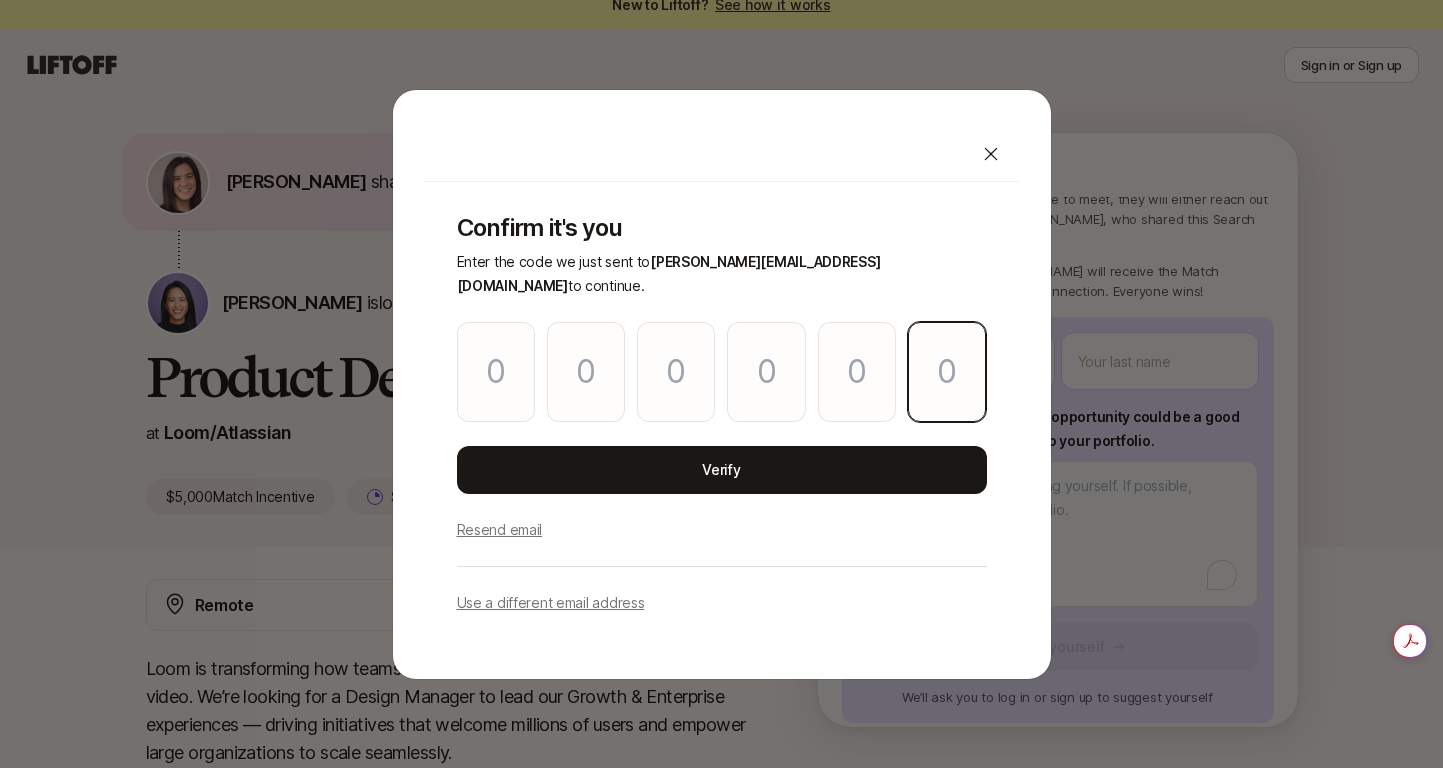 paste on "1" 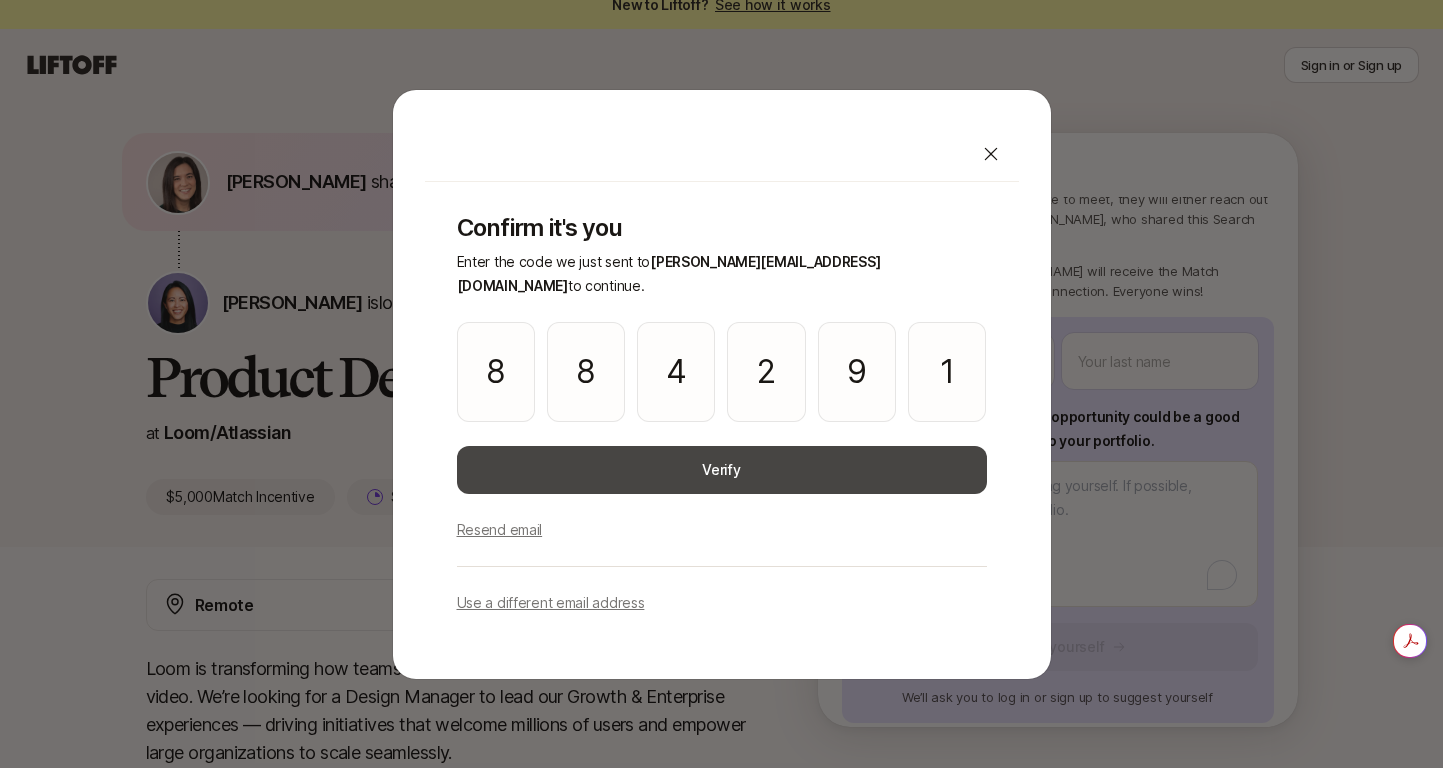 click on "Verify" at bounding box center (722, 470) 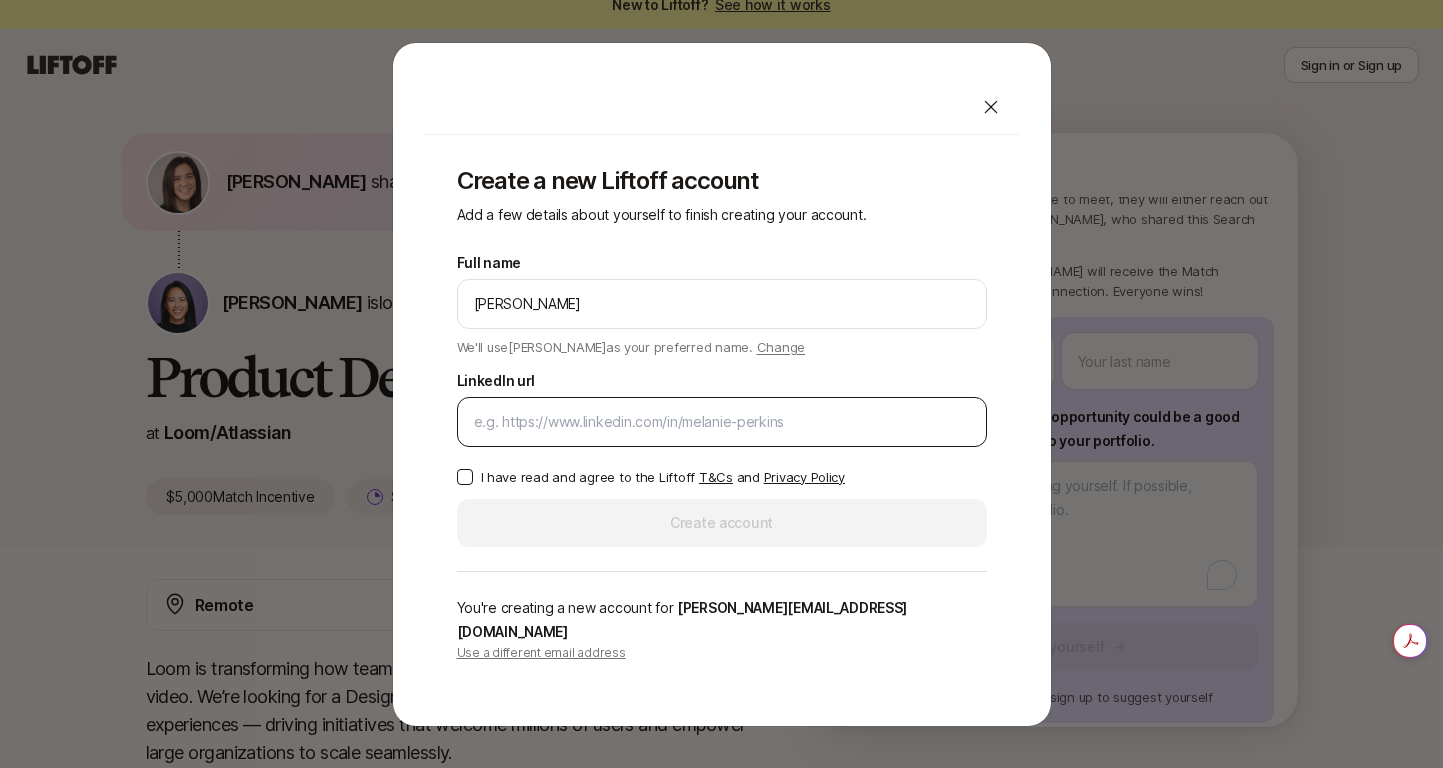 type on "[PERSON_NAME]" 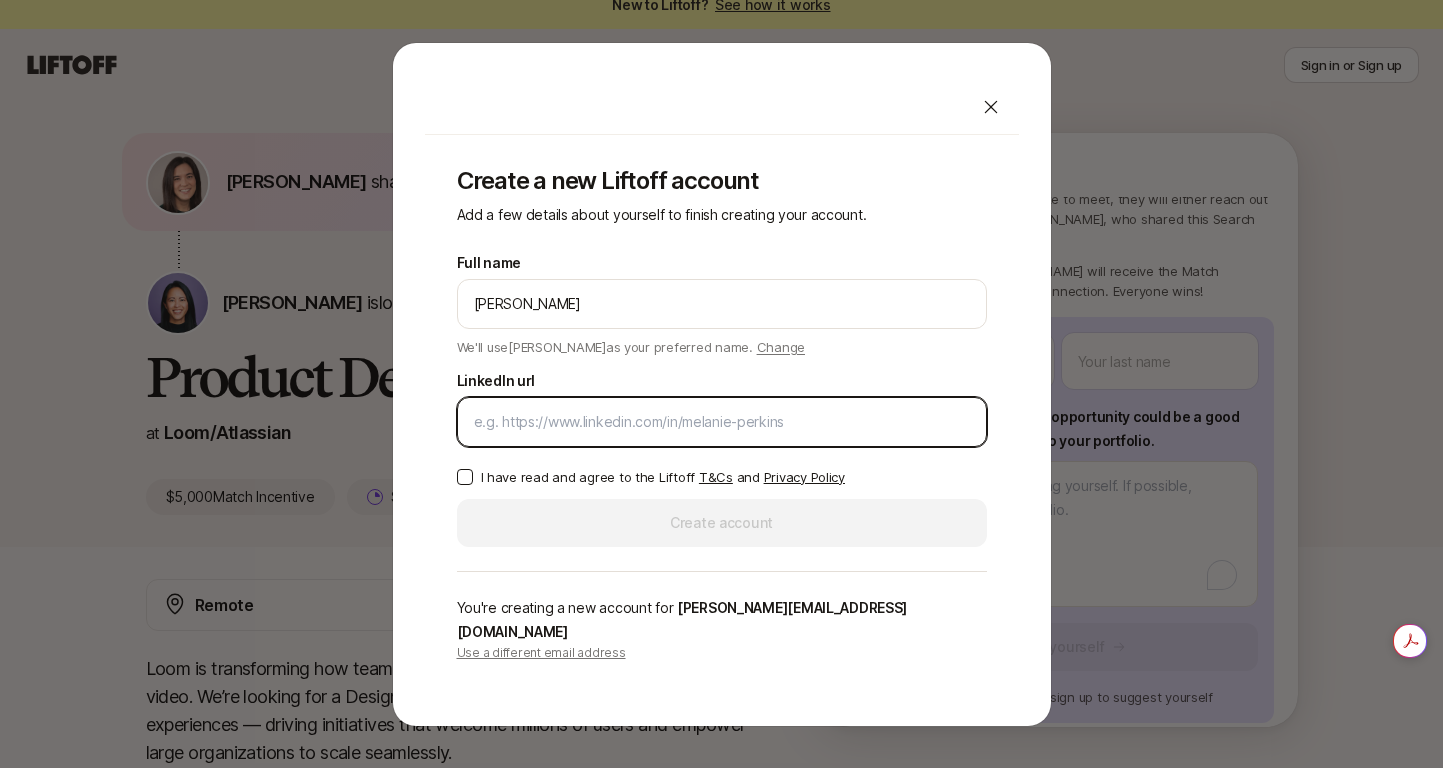 click on "LinkedIn url" at bounding box center (722, 422) 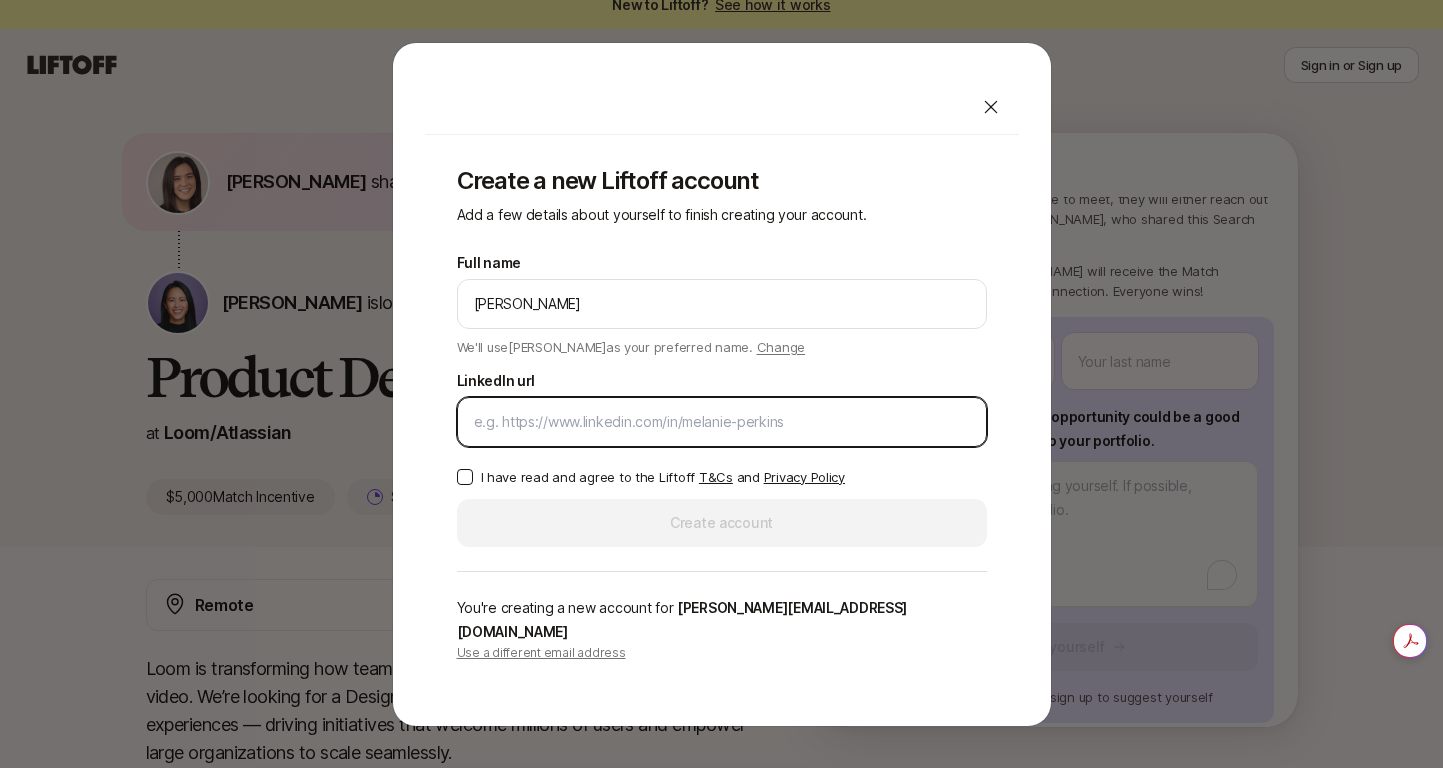 click on "LinkedIn url" at bounding box center (722, 422) 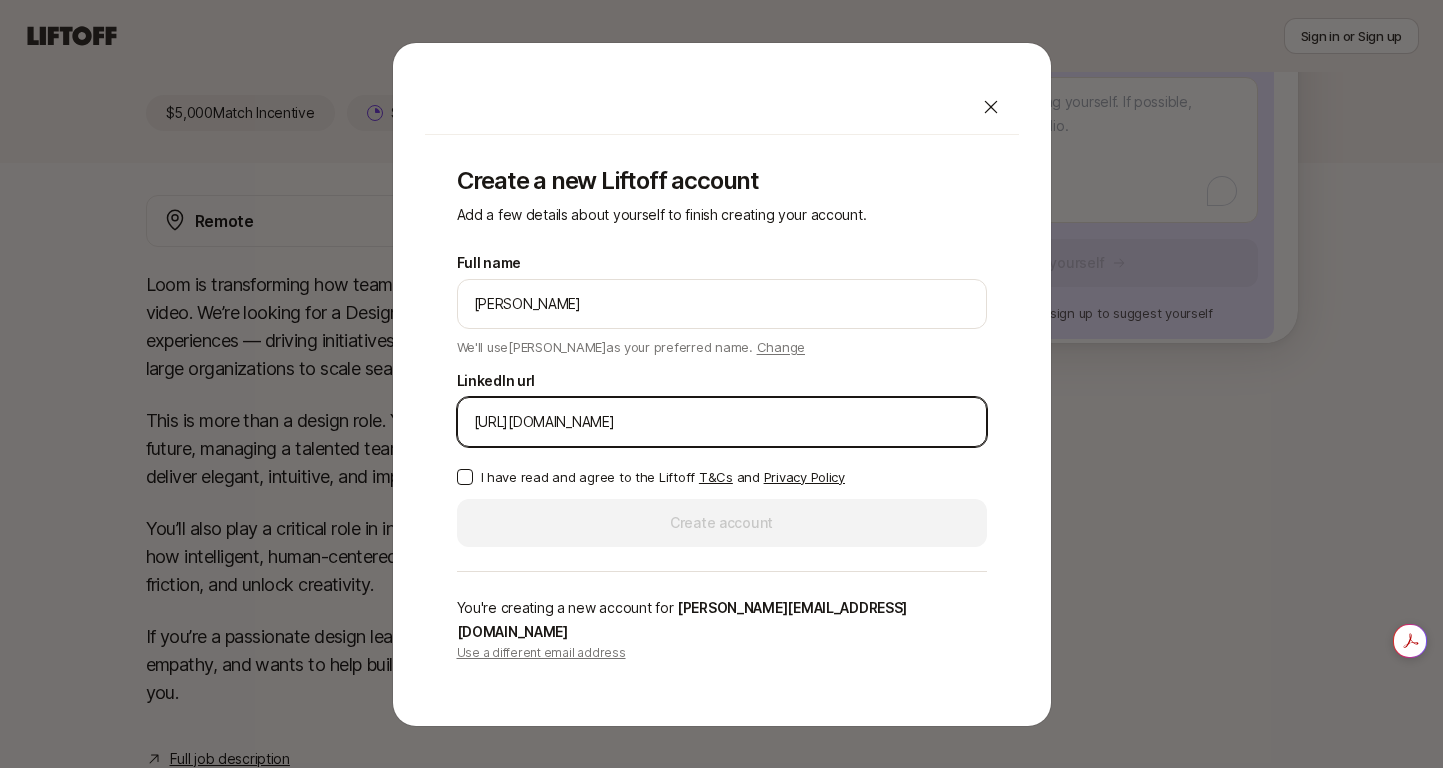 scroll, scrollTop: 0, scrollLeft: 0, axis: both 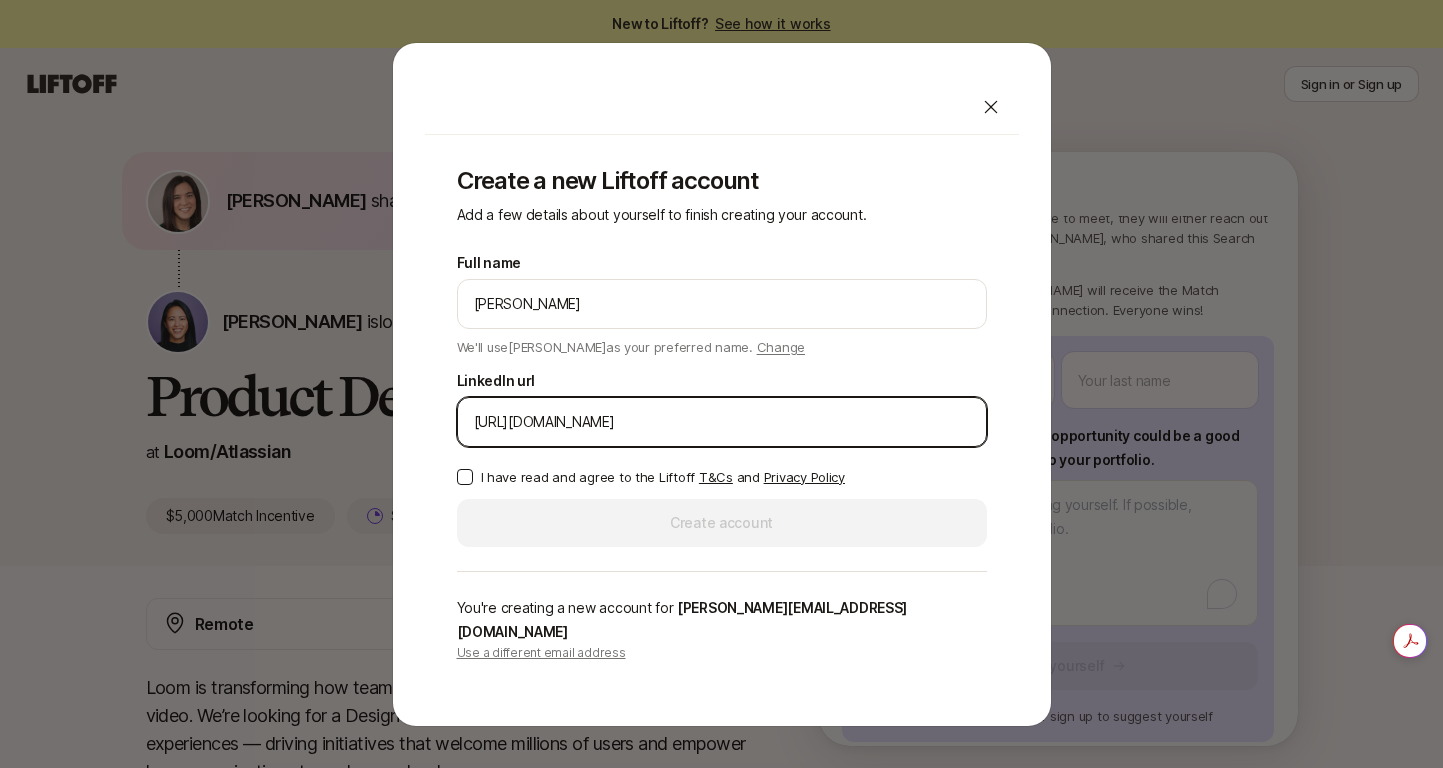 type on "[URL][DOMAIN_NAME]" 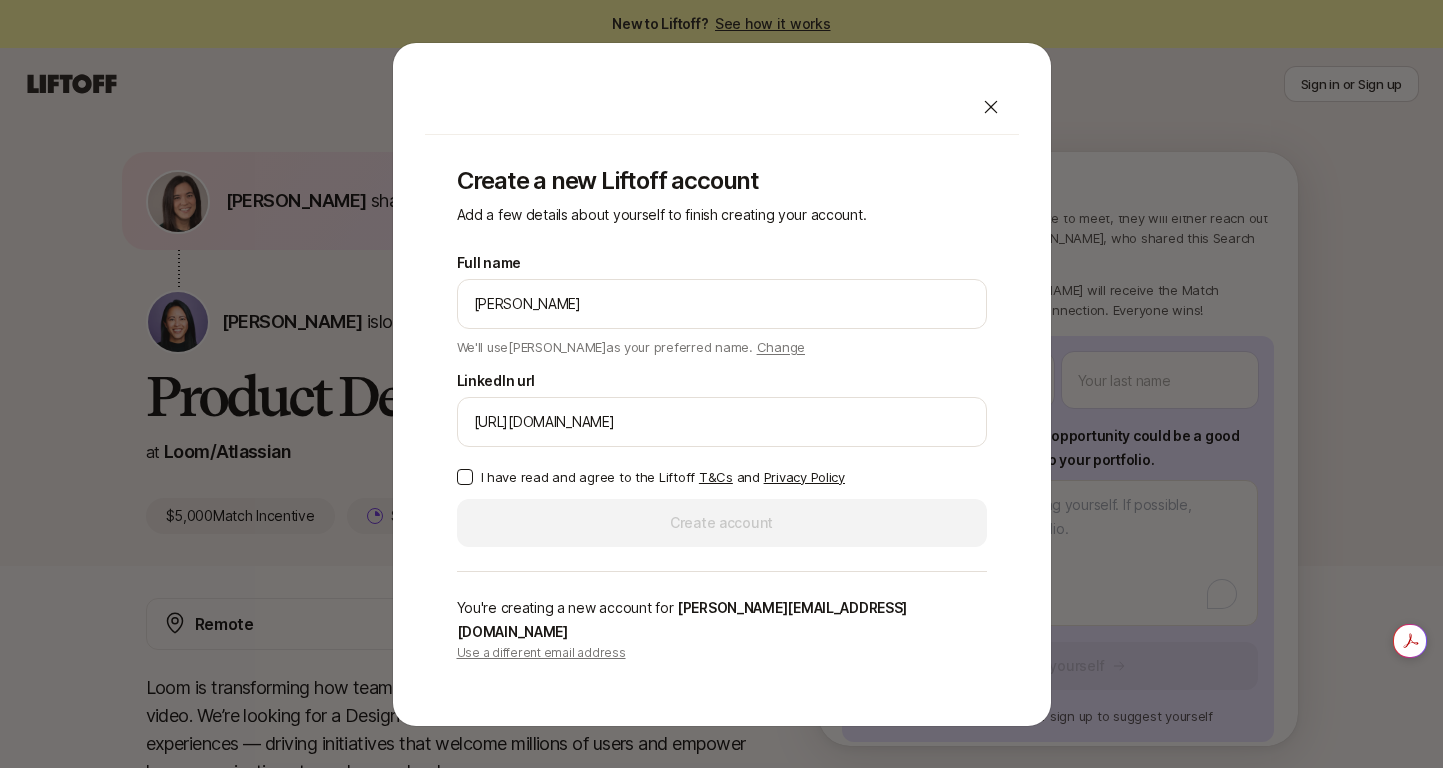 click 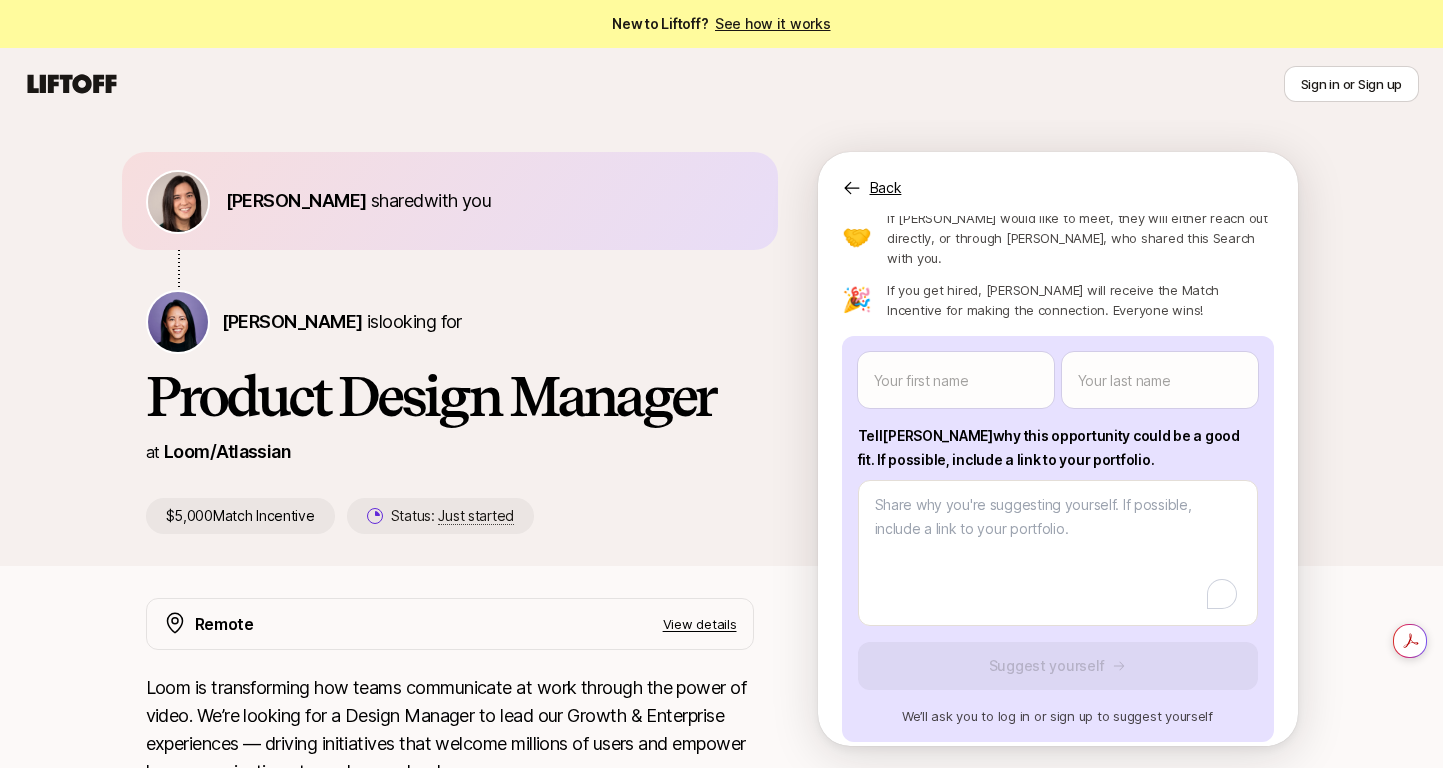 click on "See how it works" at bounding box center [773, 23] 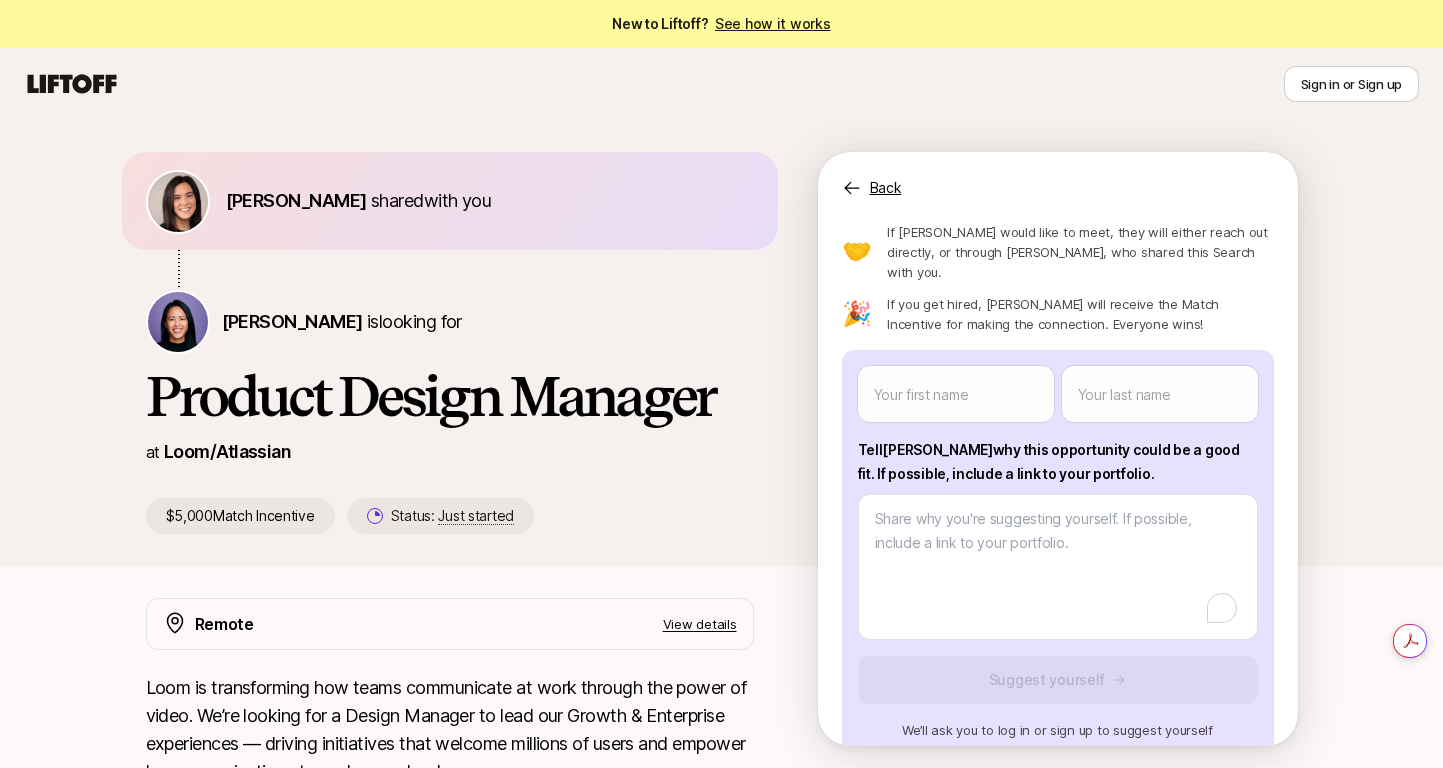 scroll, scrollTop: 132, scrollLeft: 0, axis: vertical 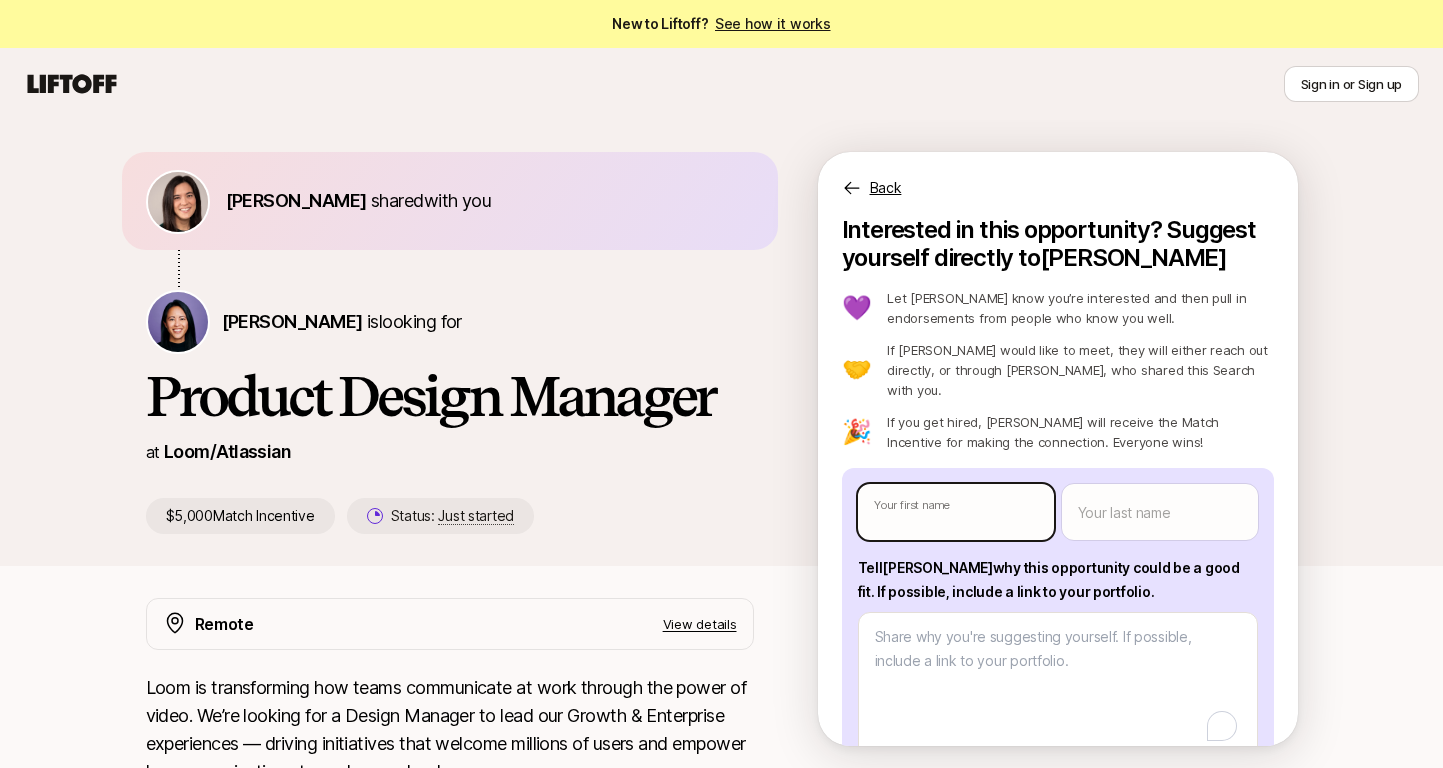 type on "x" 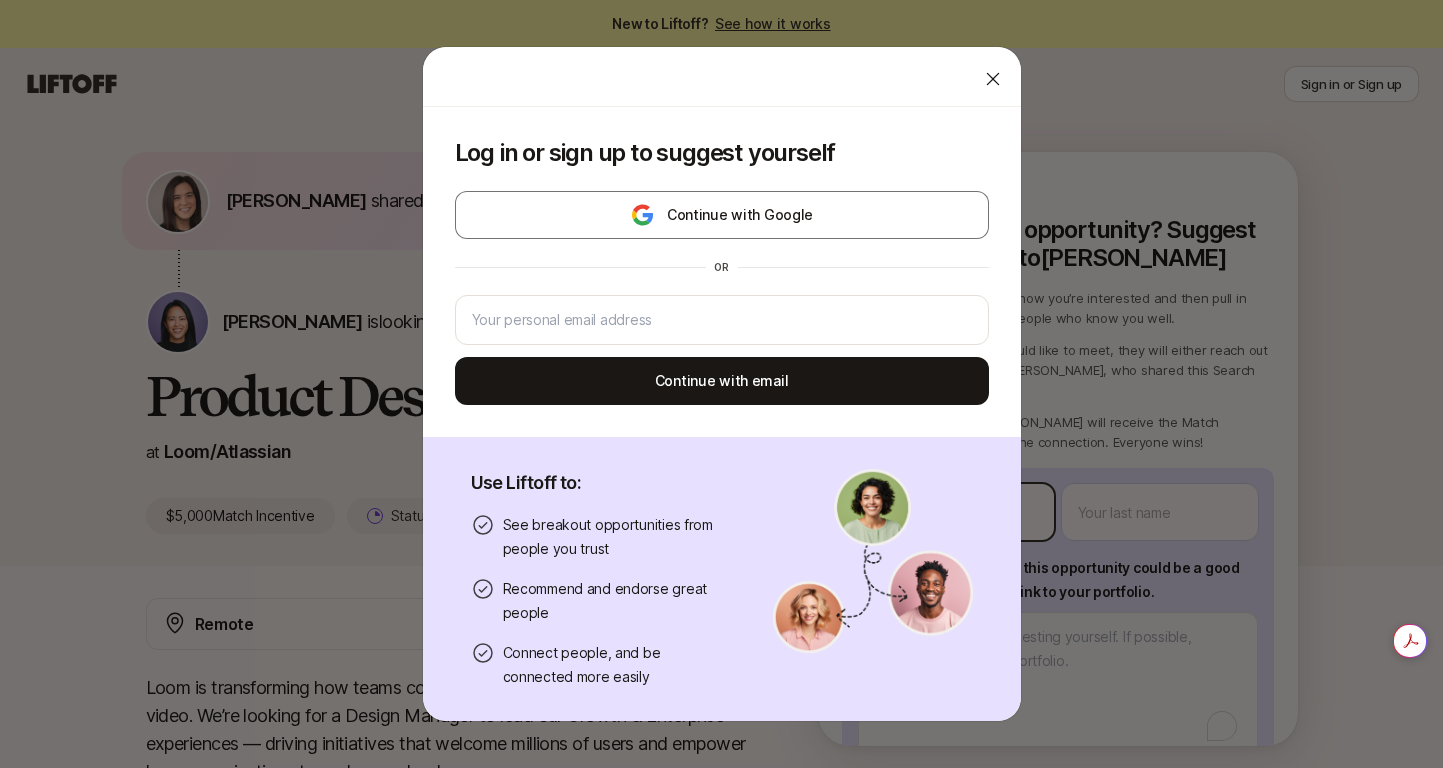 click on "New to Liftoff?   See how it works Sign in or Sign up Sign in or Sign up [PERSON_NAME]   shared  with you [PERSON_NAME]   is  looking for Product Design Manager at Loom/Atlassian $5,000  Match Incentive Status:   Just started Back Interested in this opportunity? Suggest yourself directly to  [PERSON_NAME] 💜 Let [PERSON_NAME] know you’re interested and then pull in endorsements from people who know you well. 🤝 If [PERSON_NAME] would like to meet, they will either reach out directly, or through [PERSON_NAME], who shared this Search with you. 🎉 If you get hired, [PERSON_NAME] will receive the Match Incentive for making the connection. Everyone wins! Your first name   Your last name   Tell  [PERSON_NAME]  why this opportunity could be a good fit . If possible, include a link to your portfolio. Suggest yourself We’ll ask you to log in or sign up to suggest yourself Remote View details
Full job description Help [PERSON_NAME] hire I know a potential fit $5,000 Suggest someone yourself or share to them first $500 x or" at bounding box center (721, 384) 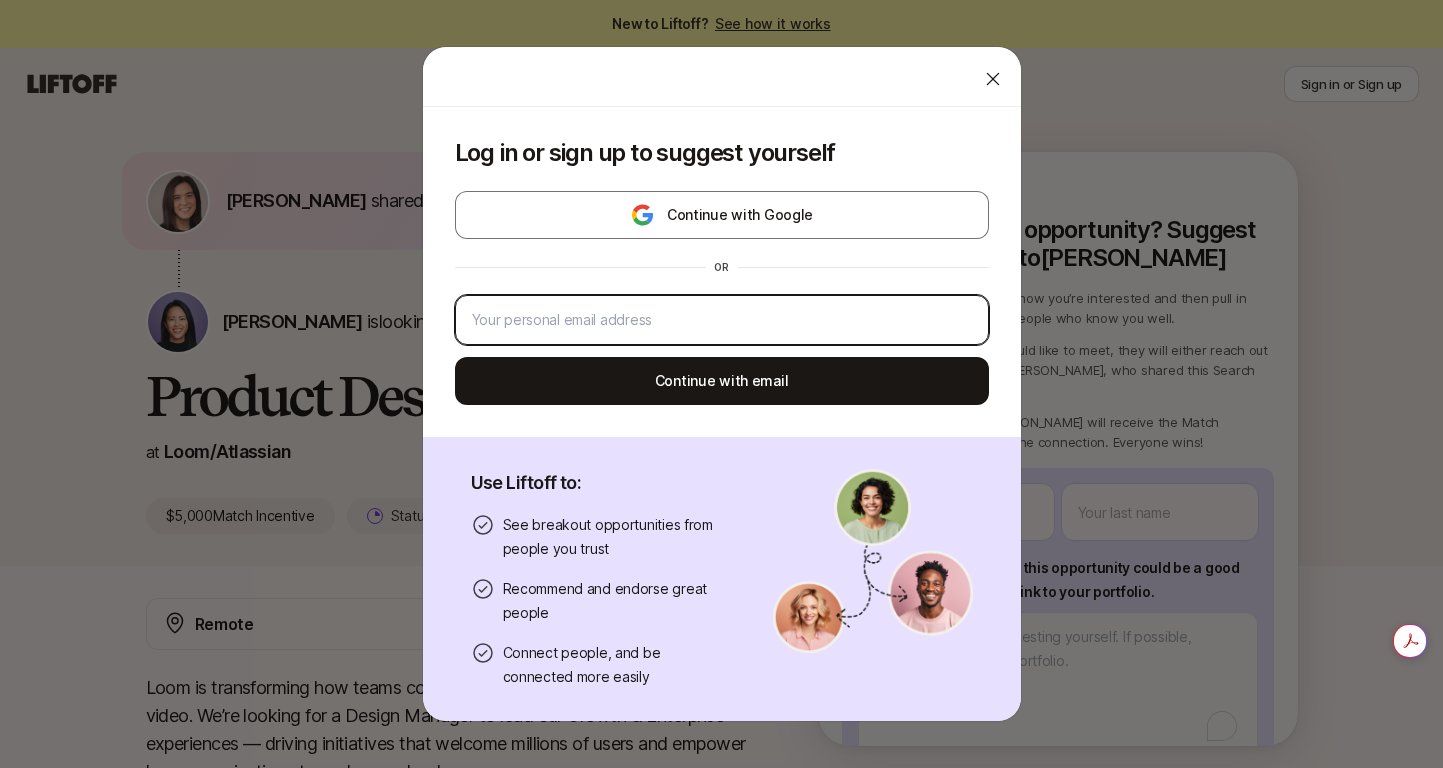 click at bounding box center [722, 320] 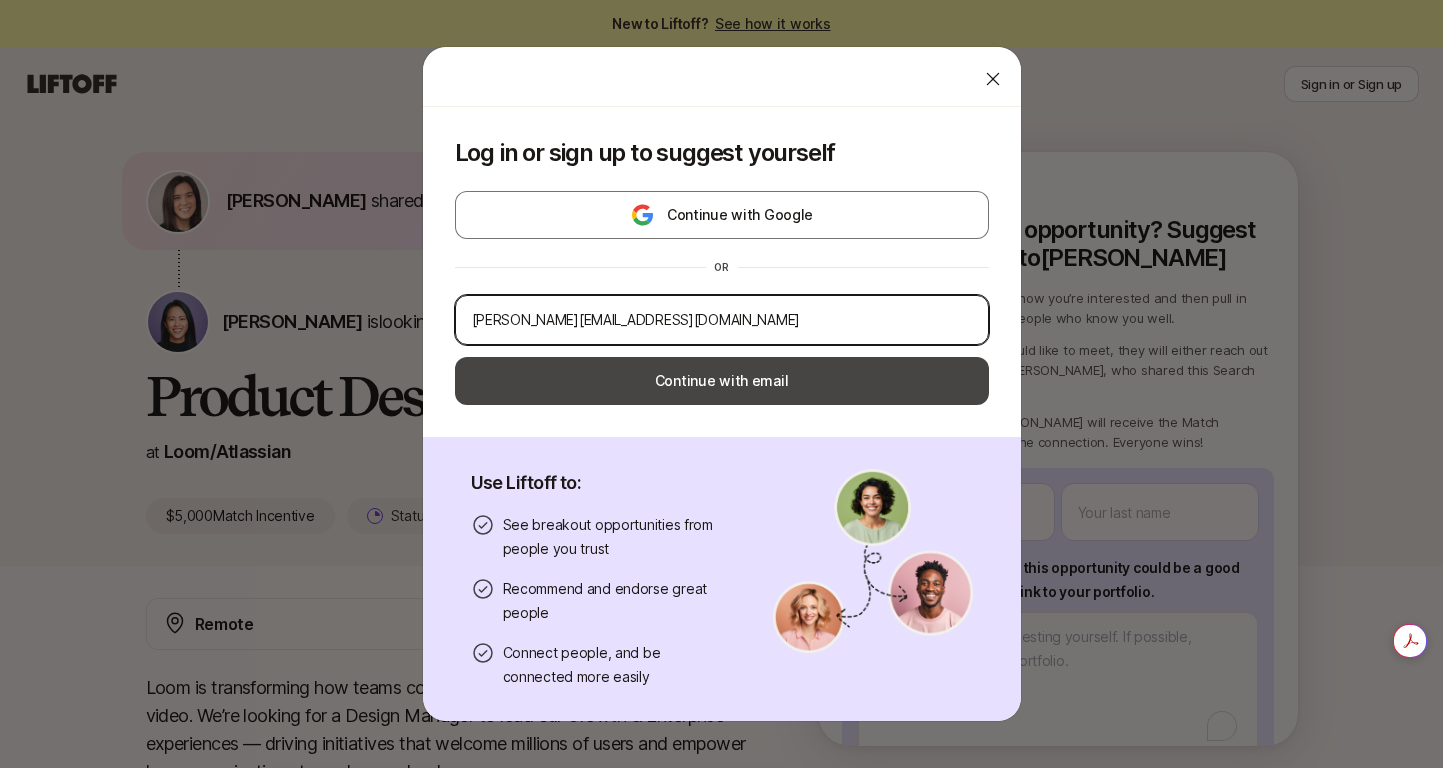 type on "[PERSON_NAME][EMAIL_ADDRESS][DOMAIN_NAME]" 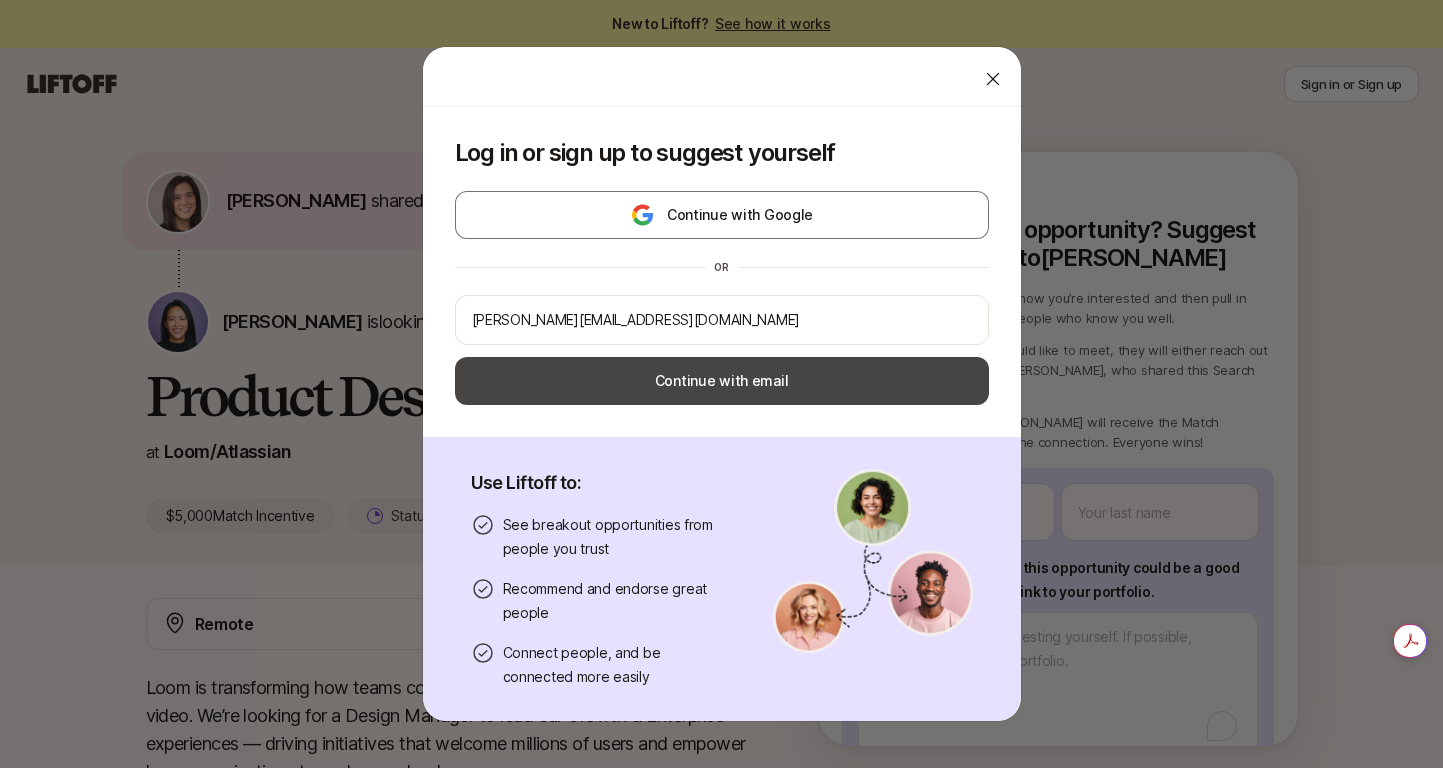 click on "Continue with email" at bounding box center (722, 381) 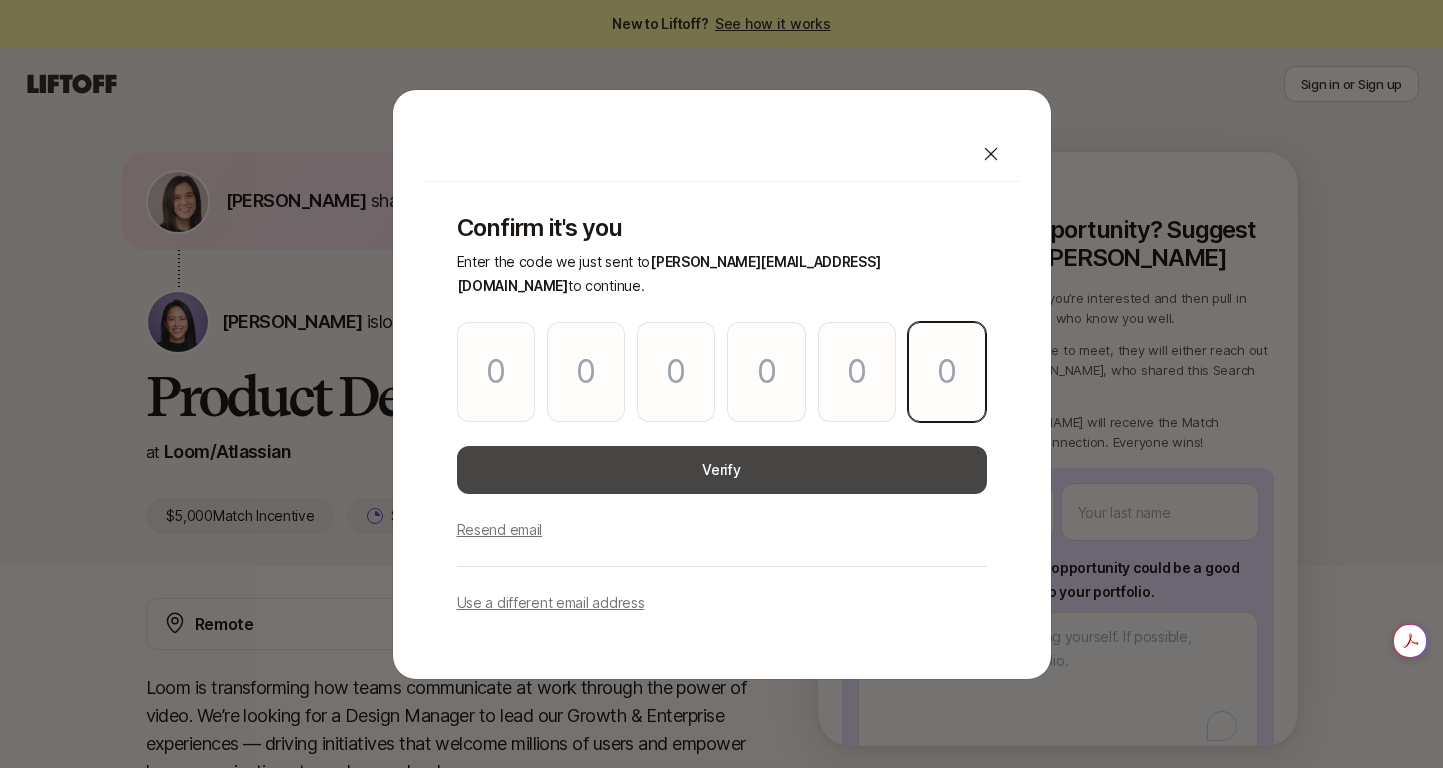 paste on "1" 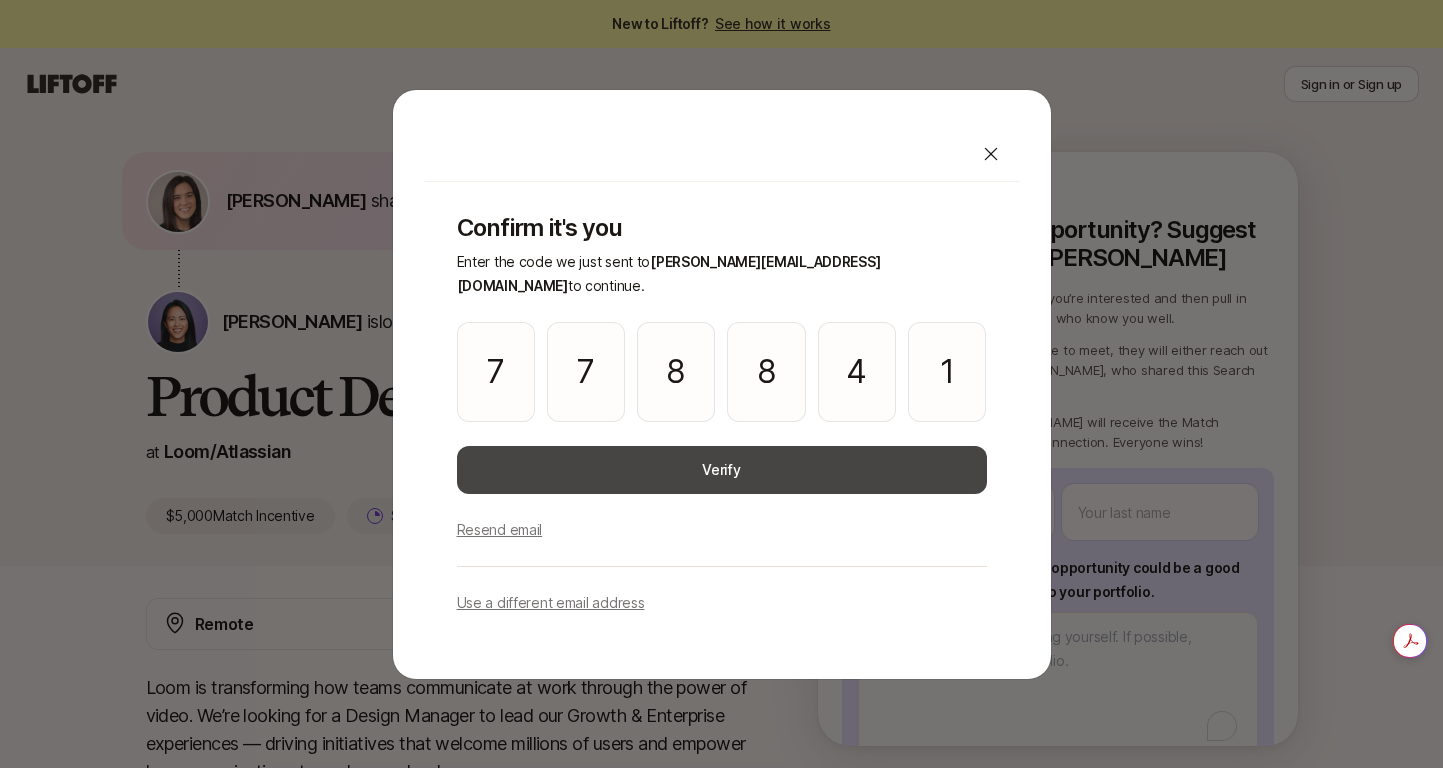 click on "Verify" at bounding box center (722, 470) 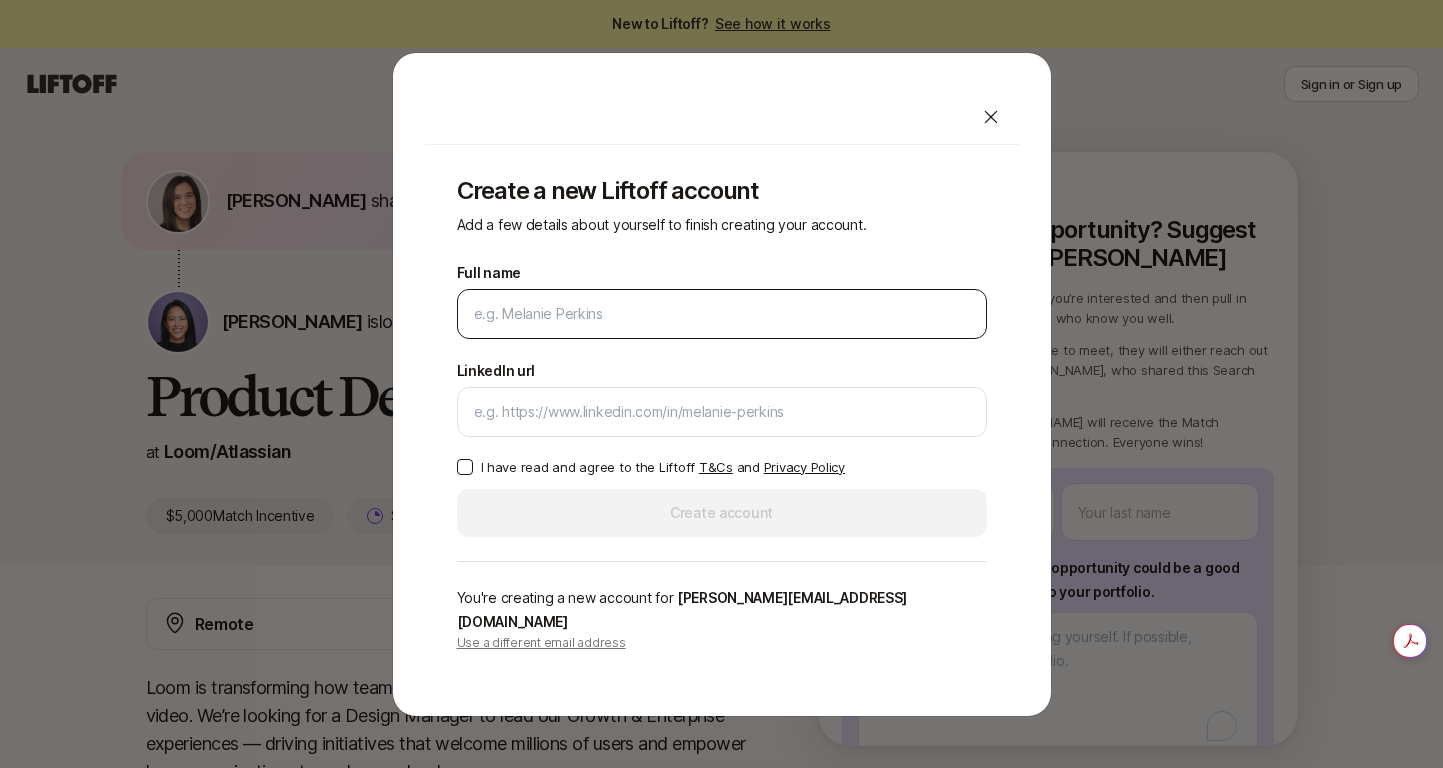 click on "Full name" at bounding box center (722, 314) 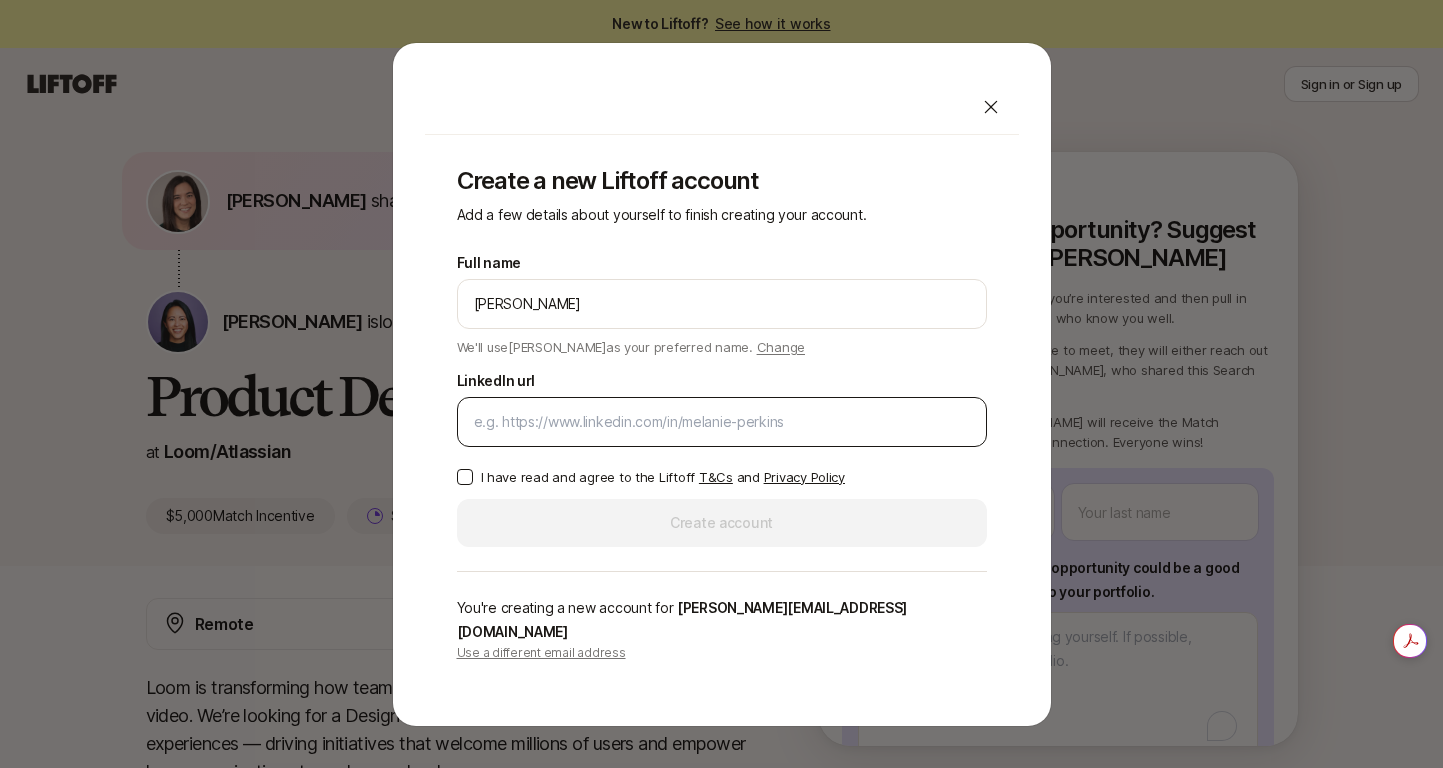 type on "[PERSON_NAME]" 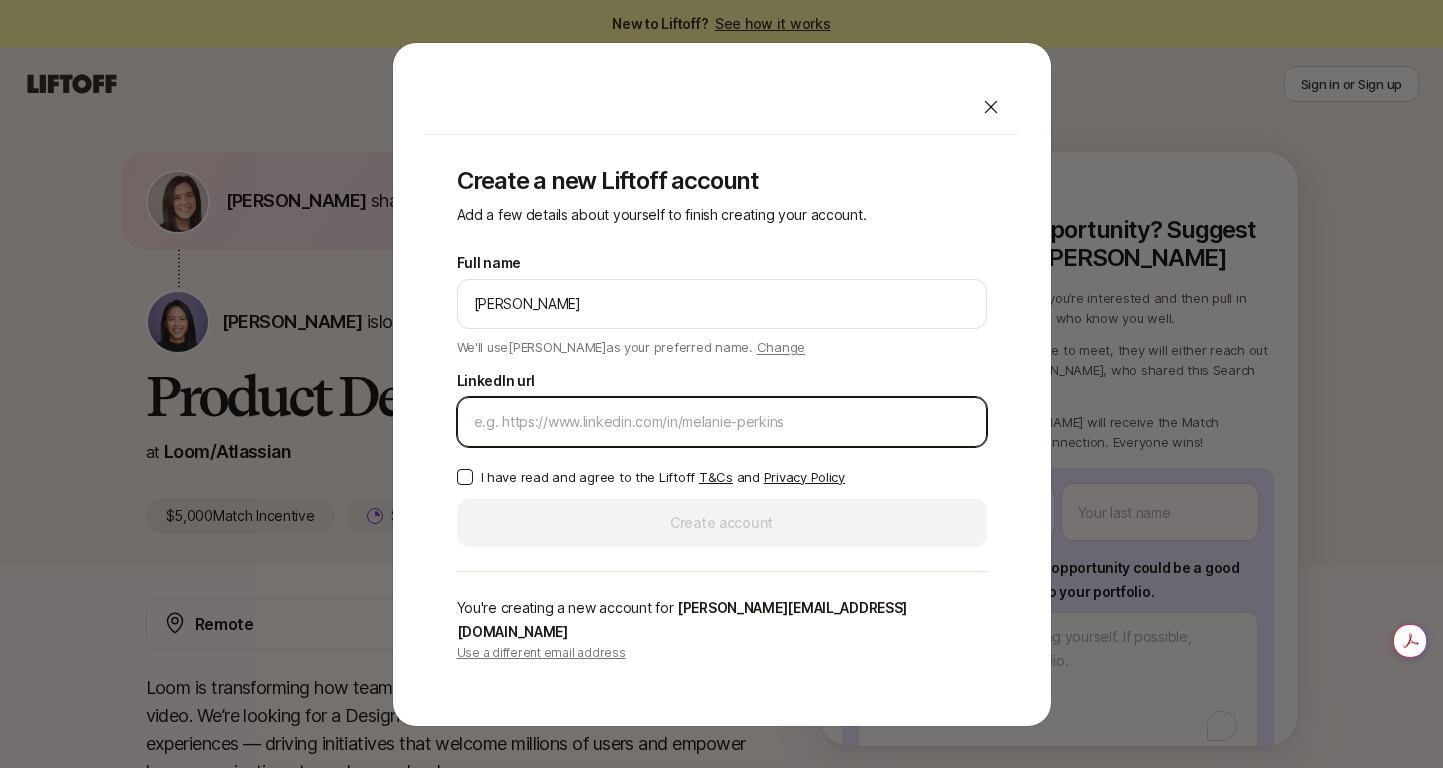 click on "LinkedIn url" at bounding box center (722, 422) 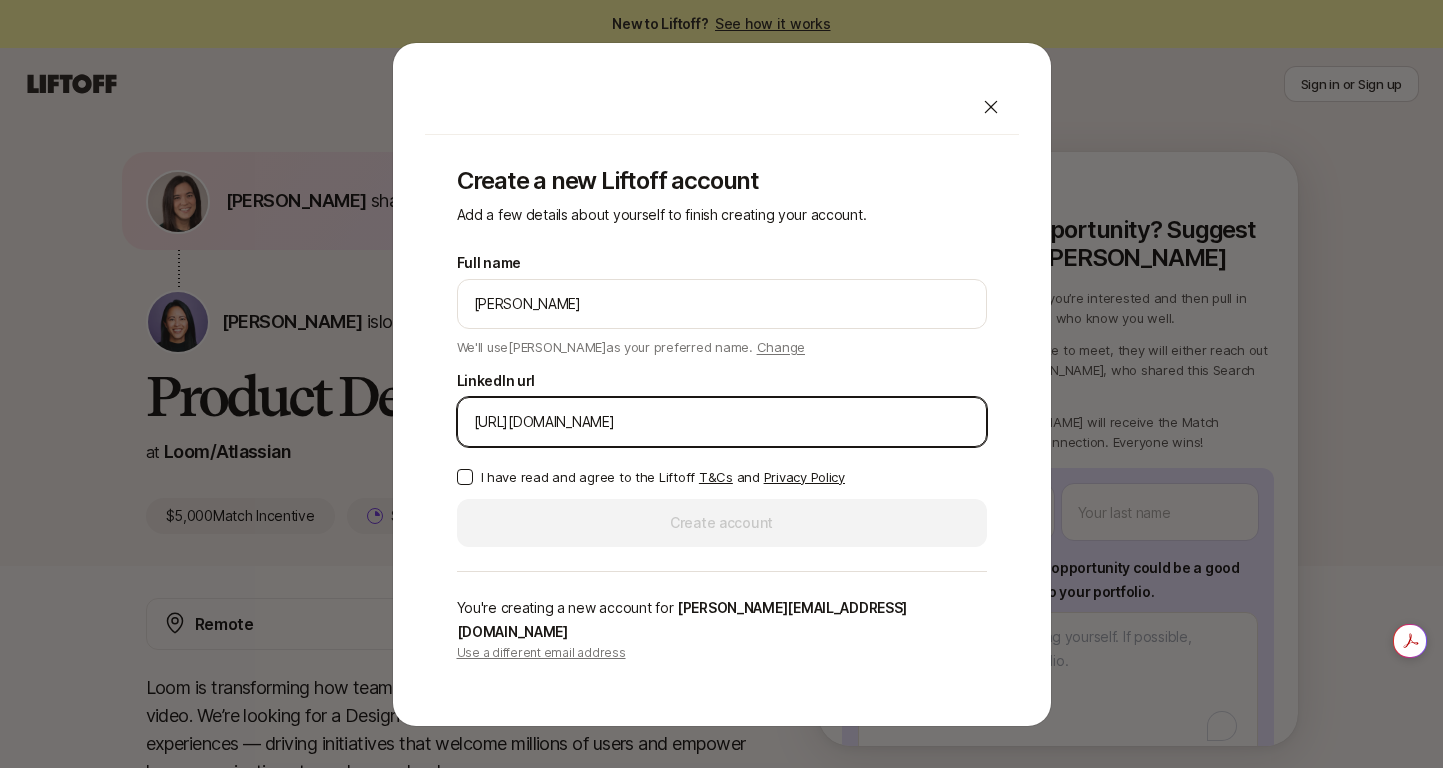 type on "[URL][DOMAIN_NAME]" 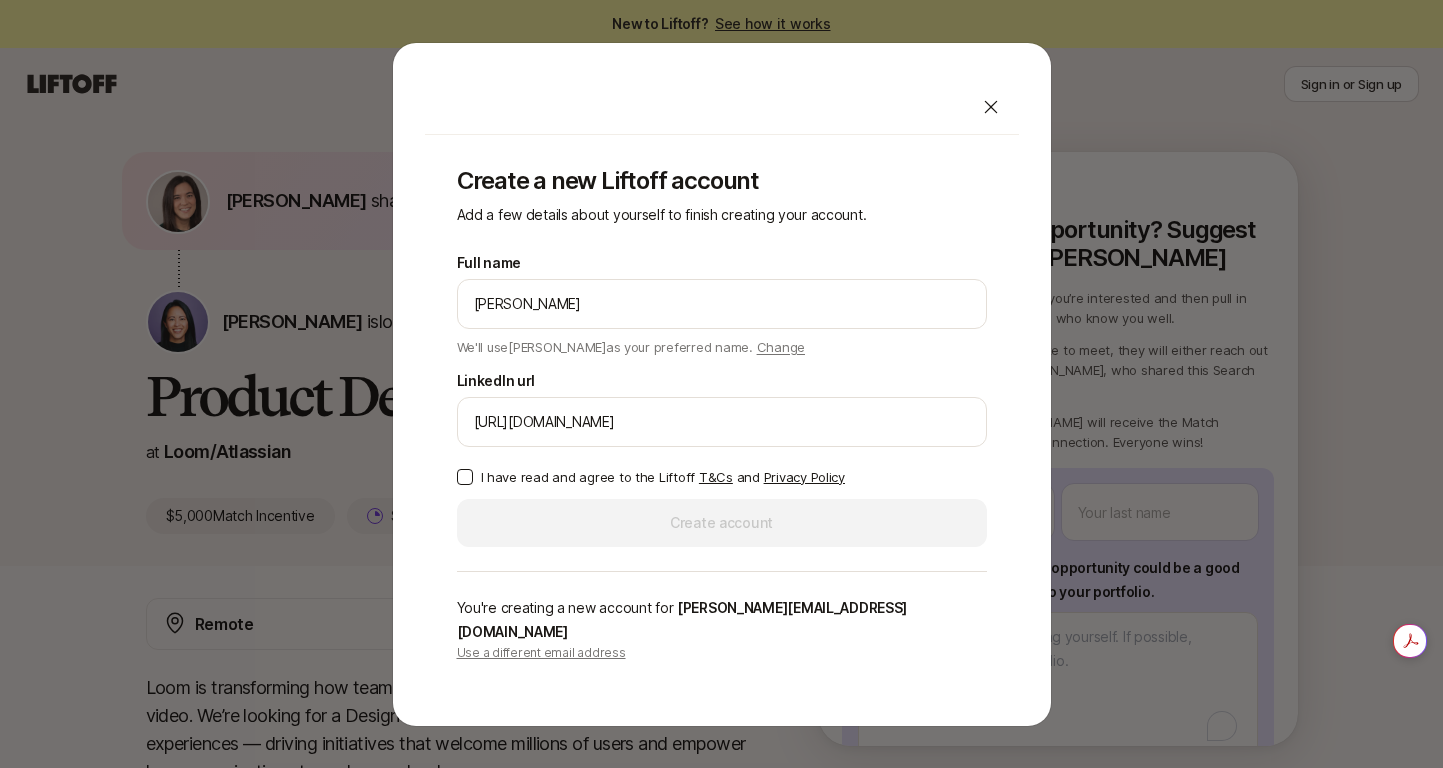 click on "I have read and agree to the Liftoff   T&Cs   and   Privacy Policy" at bounding box center (465, 477) 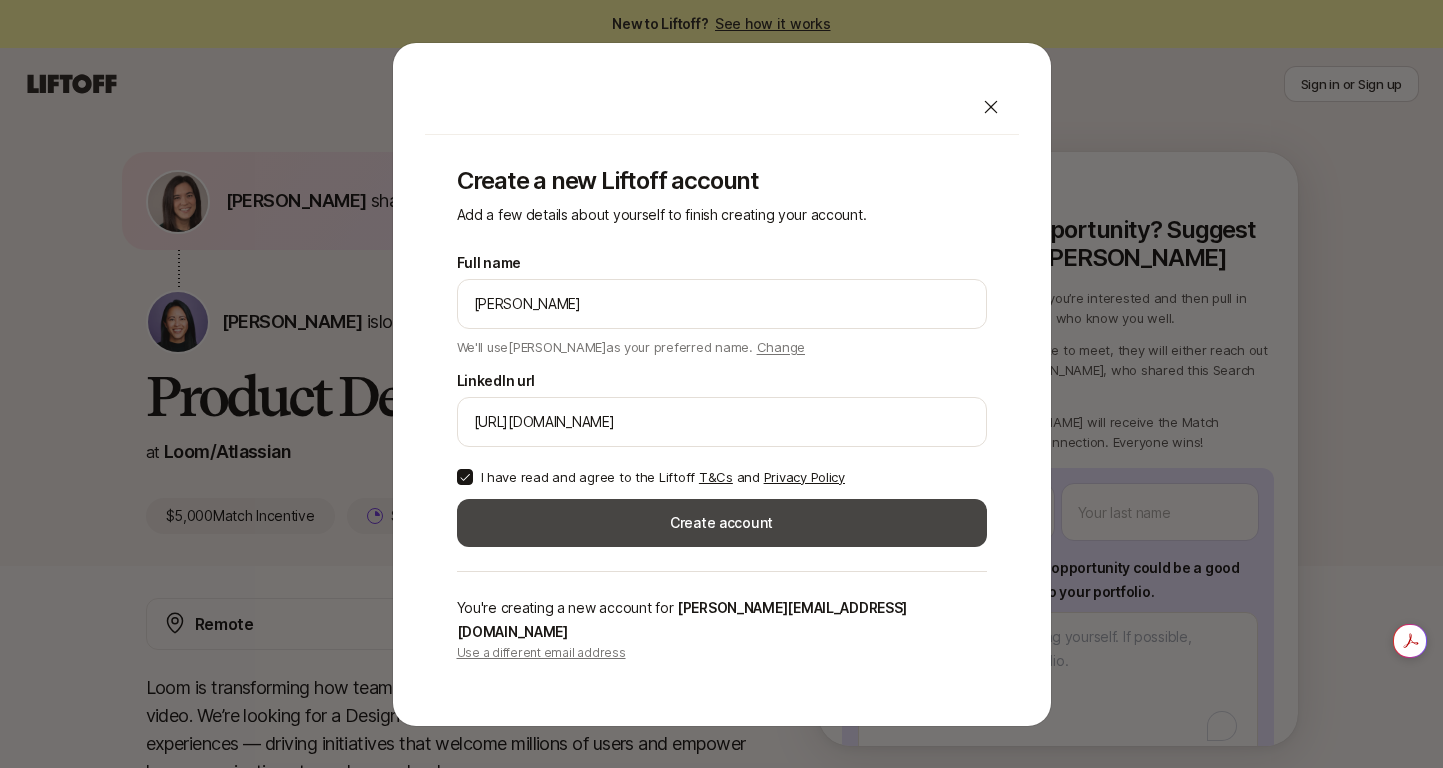 click on "Create account" at bounding box center [722, 523] 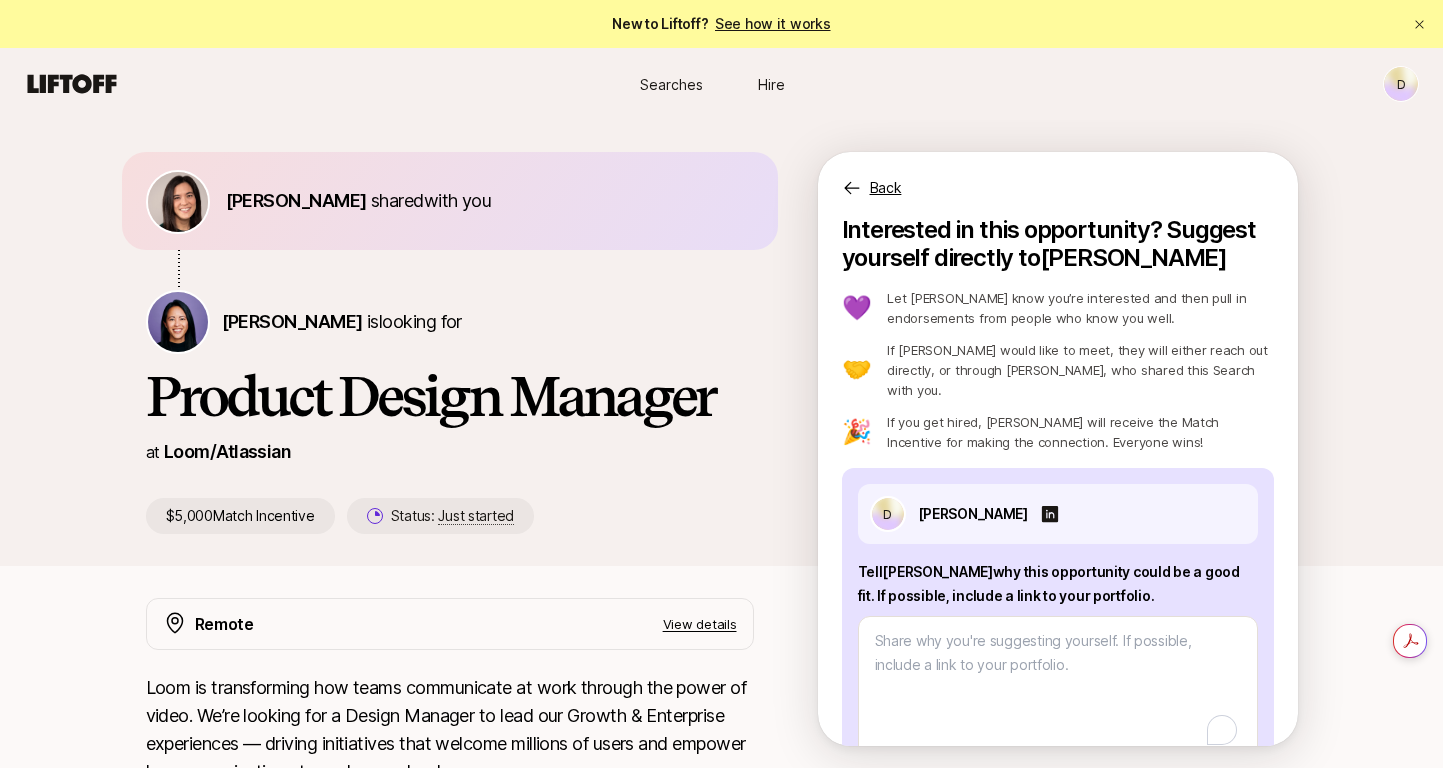 type on "x" 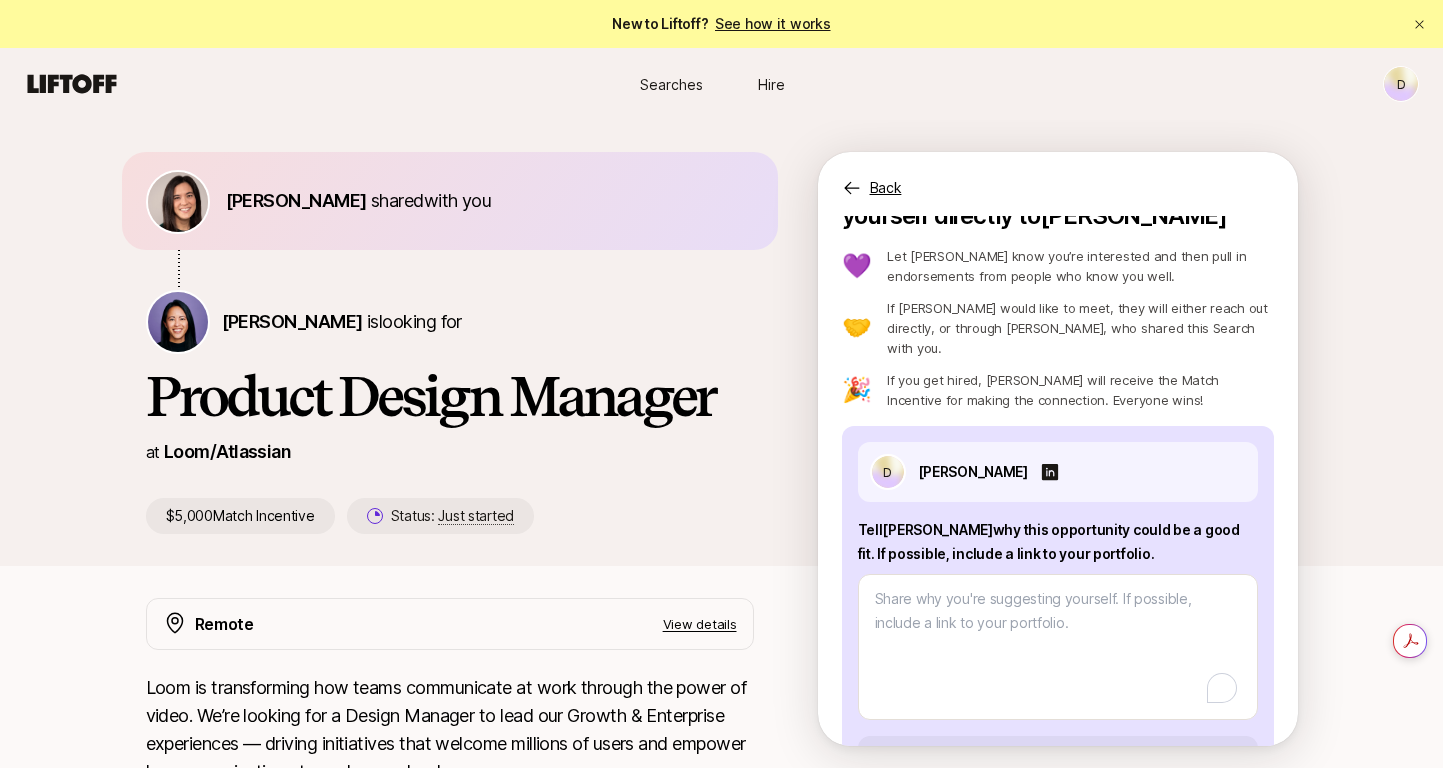 scroll, scrollTop: 100, scrollLeft: 0, axis: vertical 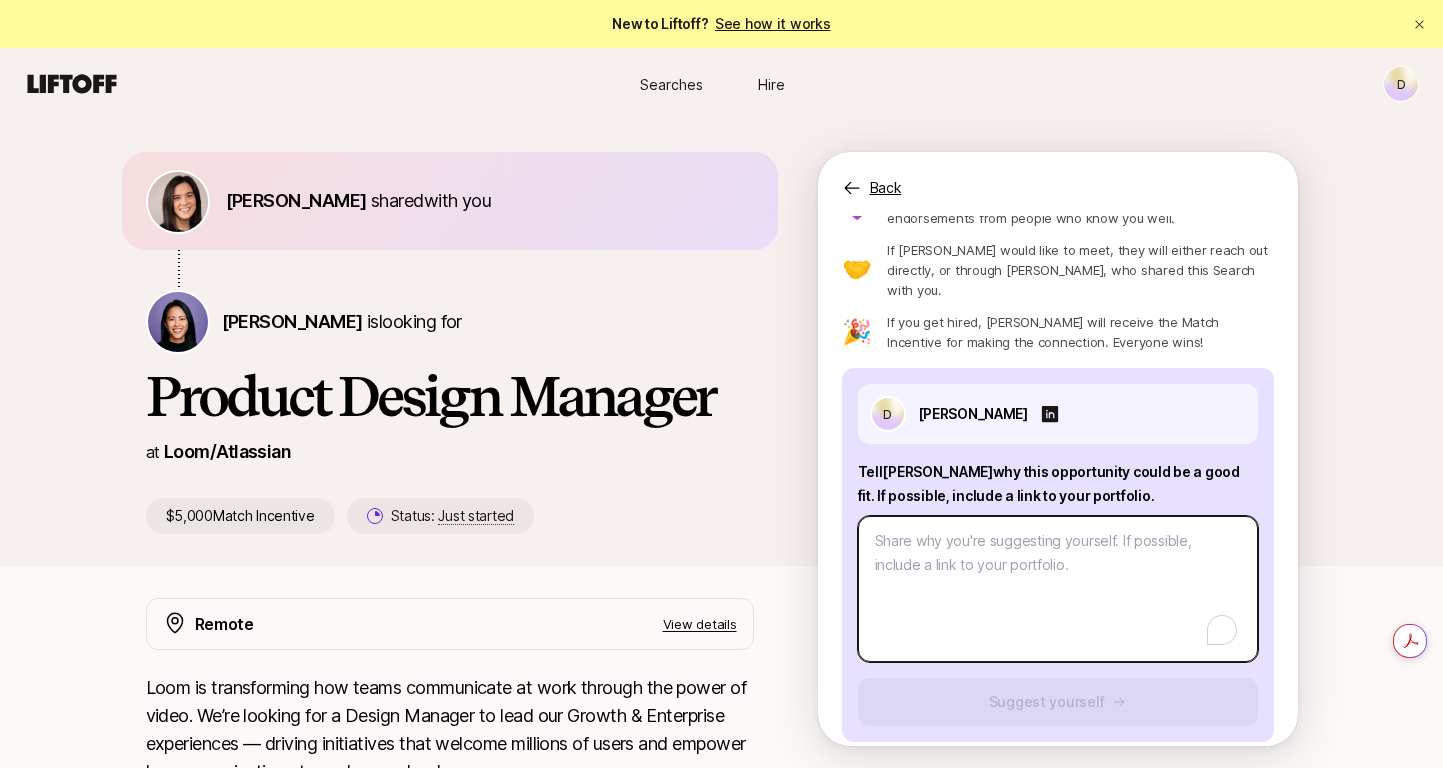 click at bounding box center (1058, 589) 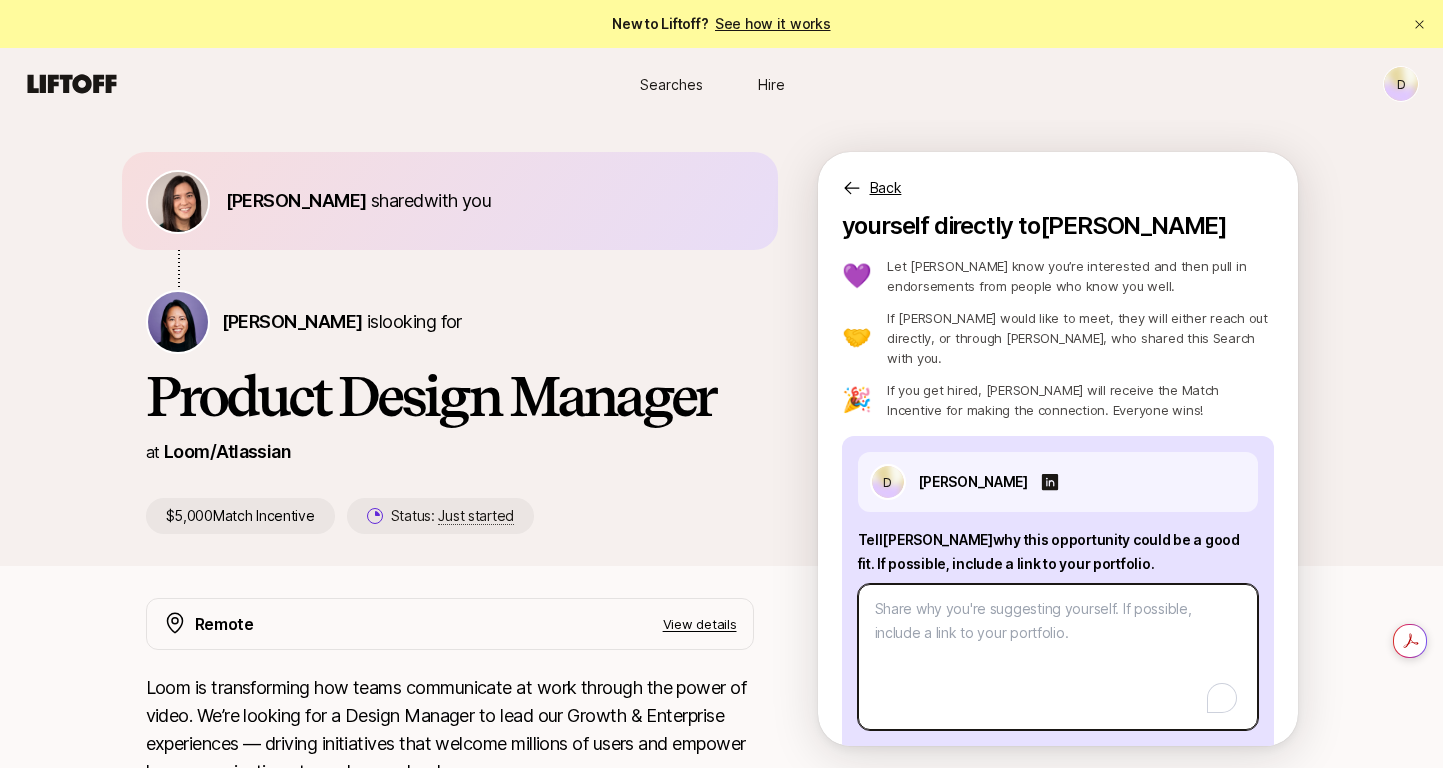 scroll, scrollTop: 0, scrollLeft: 0, axis: both 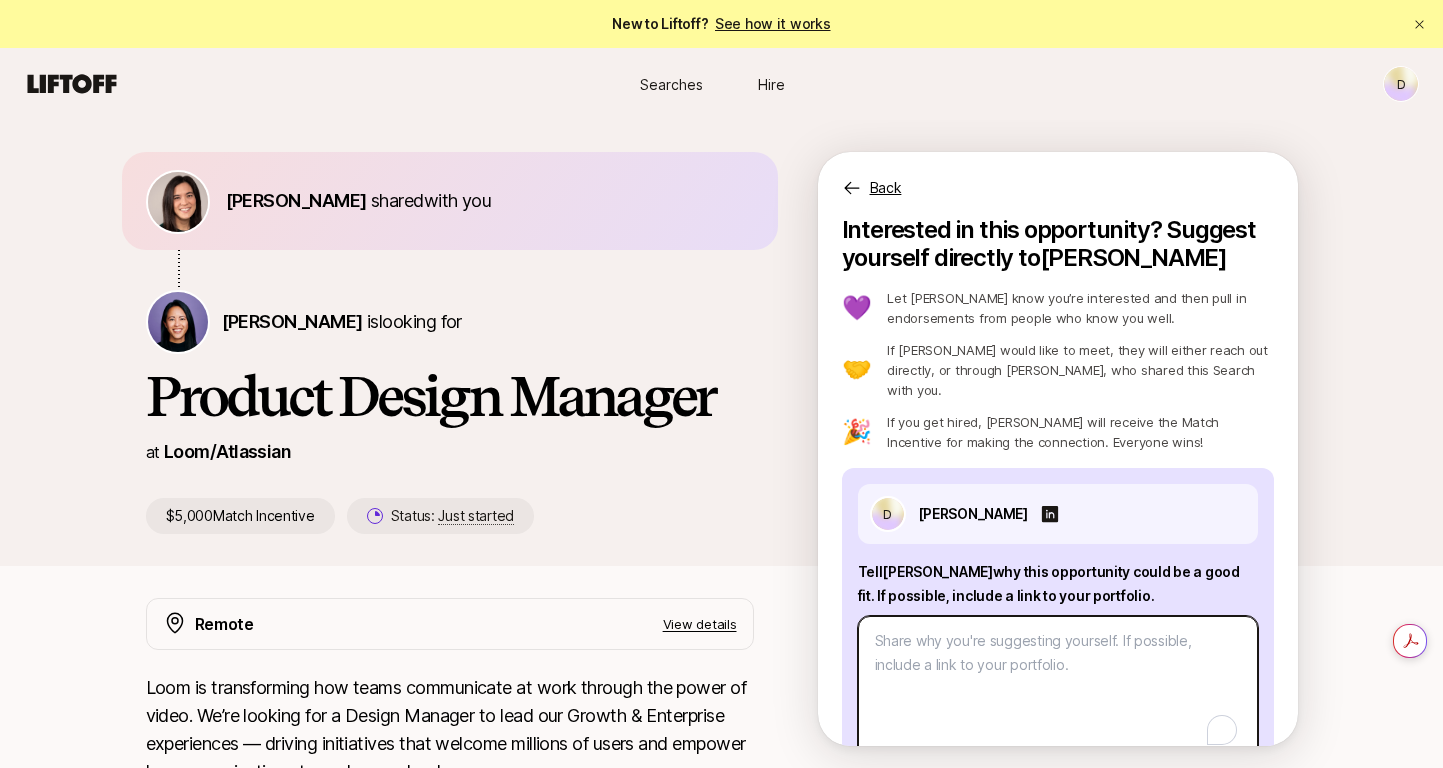 click at bounding box center [1058, 689] 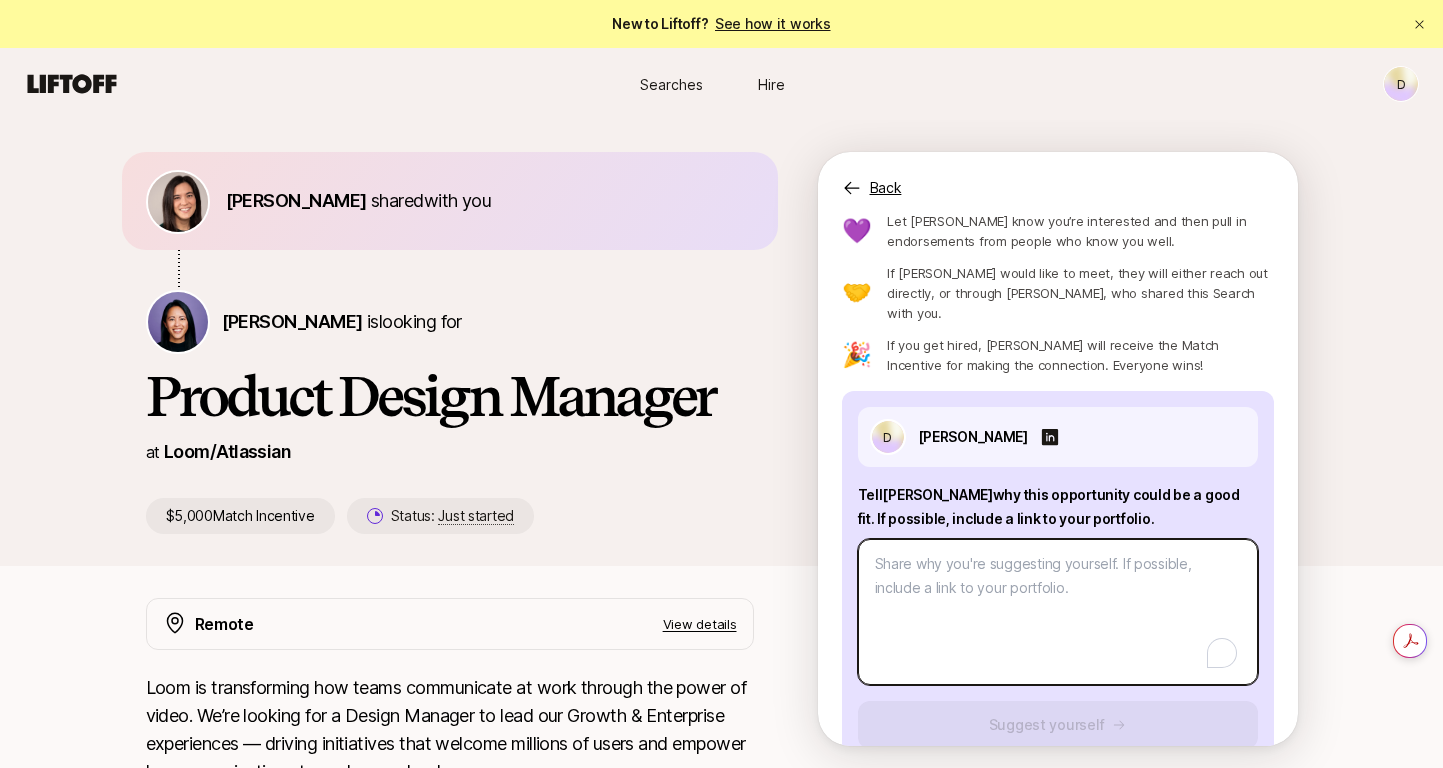 scroll, scrollTop: 100, scrollLeft: 0, axis: vertical 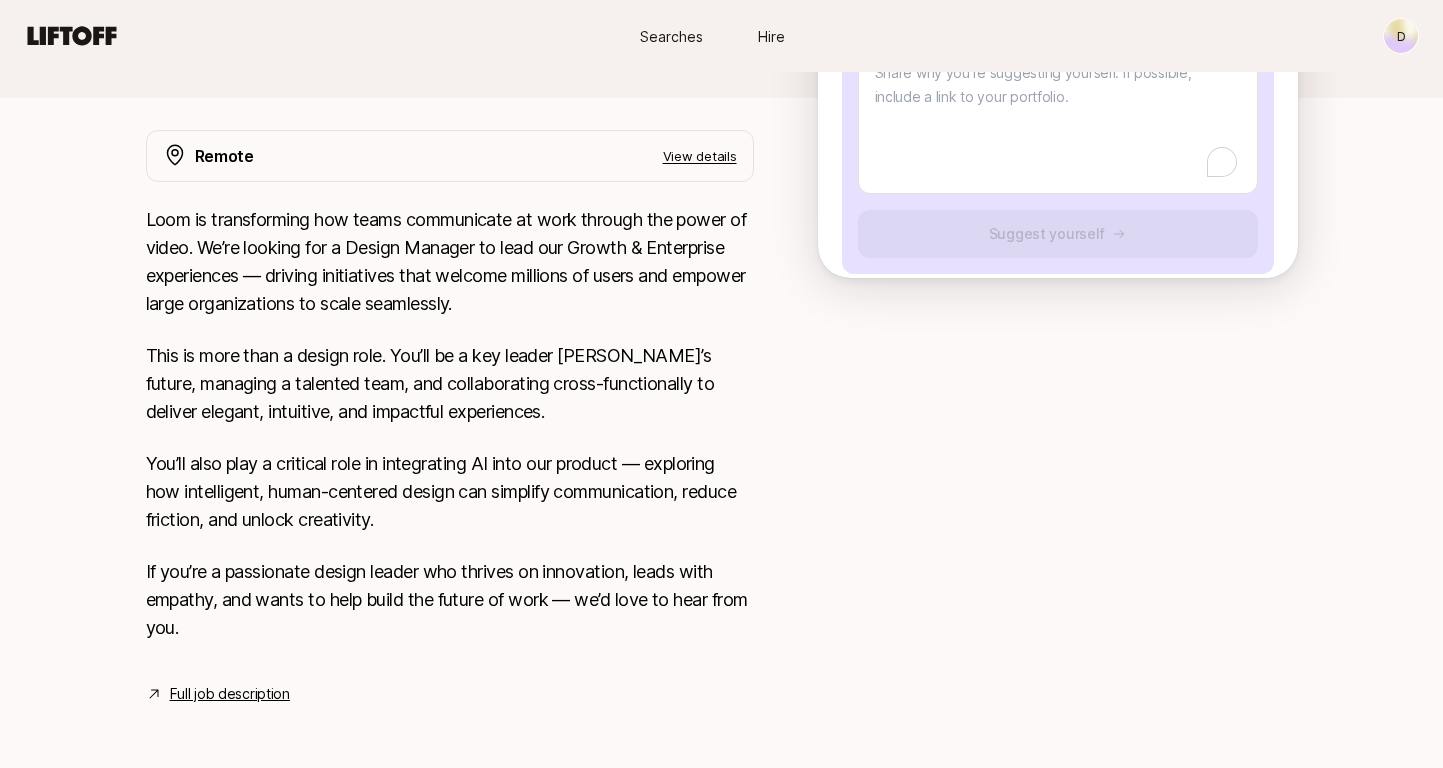click on "View details" at bounding box center [700, 156] 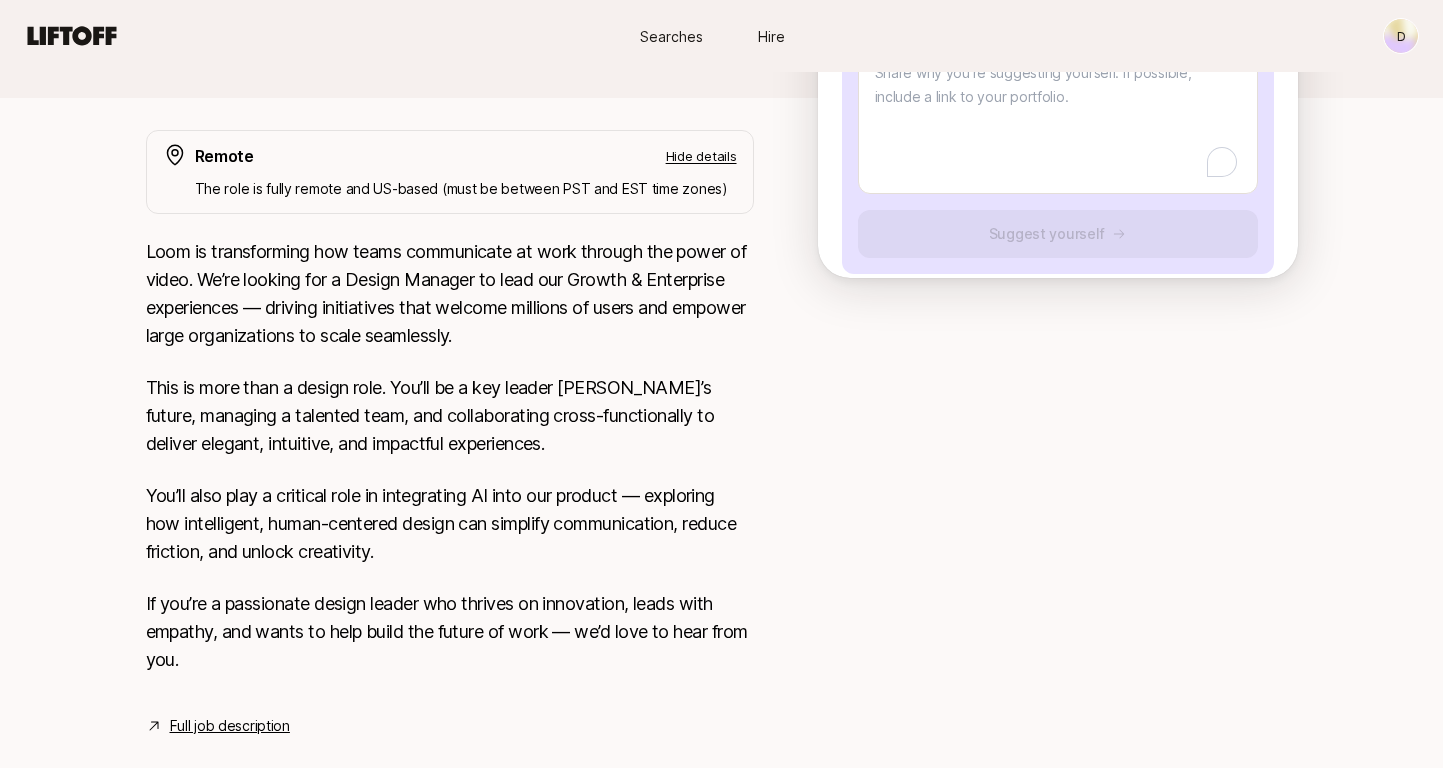scroll, scrollTop: 0, scrollLeft: 0, axis: both 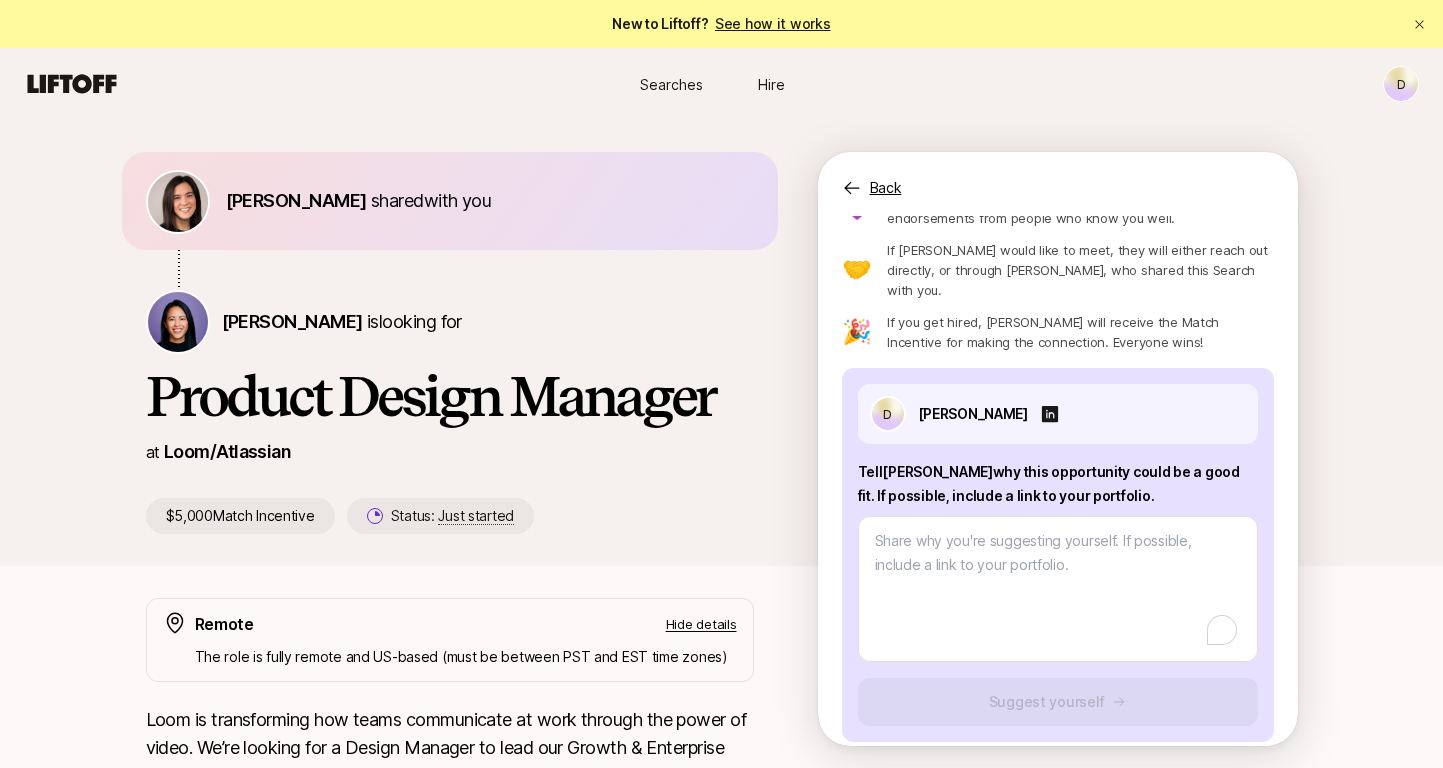 click on "New to Liftoff?   See how it works D Searches Hire Searches Hire D [PERSON_NAME]   shared  with you [PERSON_NAME]   is  looking for Product Design Manager at Loom/Atlassian $5,000  Match Incentive Status:   Just started Back Interested in this opportunity? Suggest yourself directly to  [PERSON_NAME] 💜 Let [PERSON_NAME] know you’re interested and then pull in endorsements from people who know you well. 🤝 If [PERSON_NAME] would like to meet, they will either reach out directly, or through [PERSON_NAME], who shared this Search with you. 🎉 If you get hired, [PERSON_NAME] will receive the Match Incentive for making the connection. Everyone wins! D [PERSON_NAME] Tell  [PERSON_NAME]  why this opportunity could be a good fit . If possible, include a link to your portfolio. Suggest yourself Remote Hide details The role is fully remote and US-based (must be between PST and EST time zones)
Full job description Help [PERSON_NAME] hire I know a potential fit $5,000 Suggest someone yourself or share to them first My network can help x" at bounding box center [721, 384] 